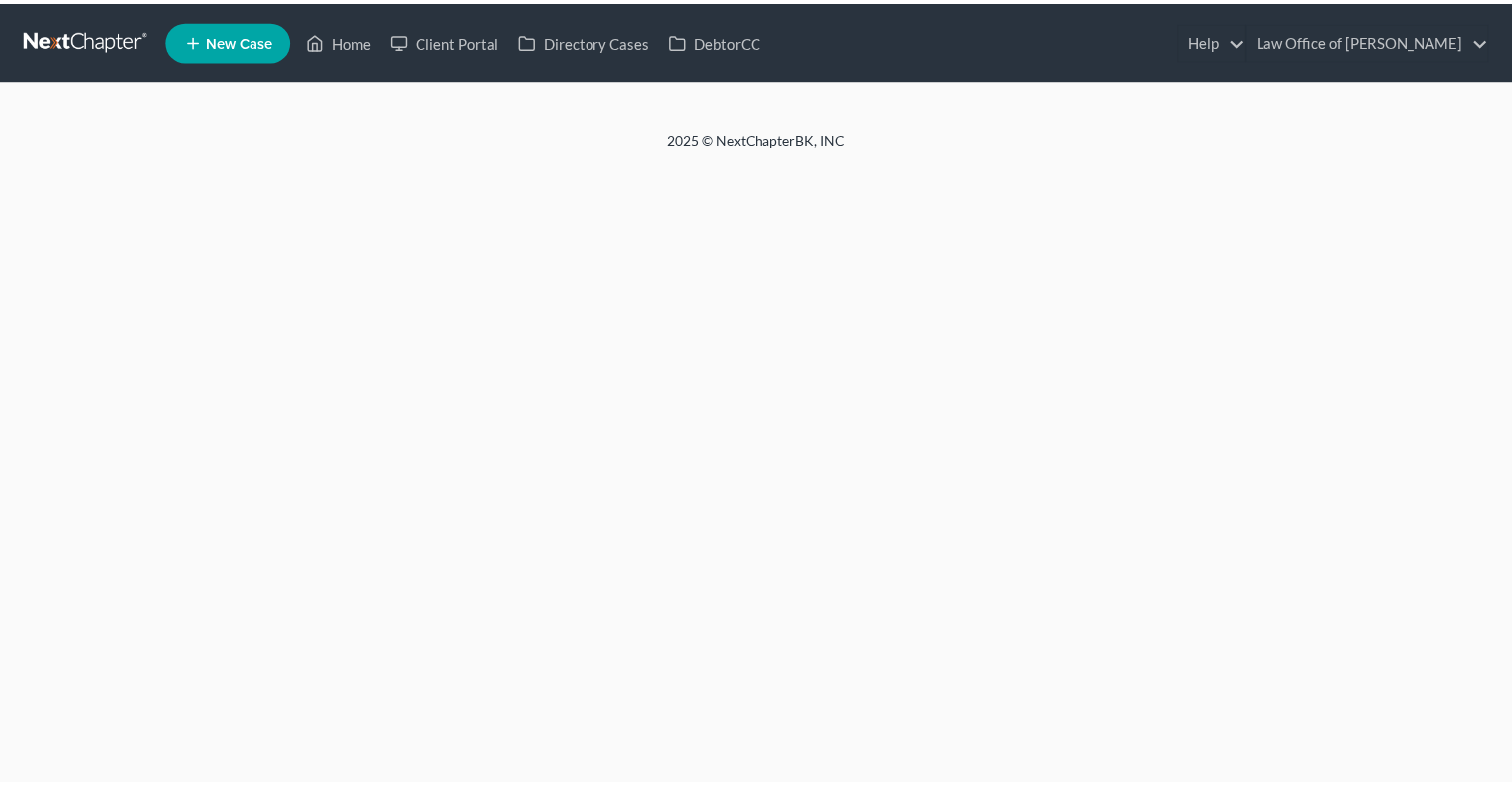 scroll, scrollTop: 0, scrollLeft: 0, axis: both 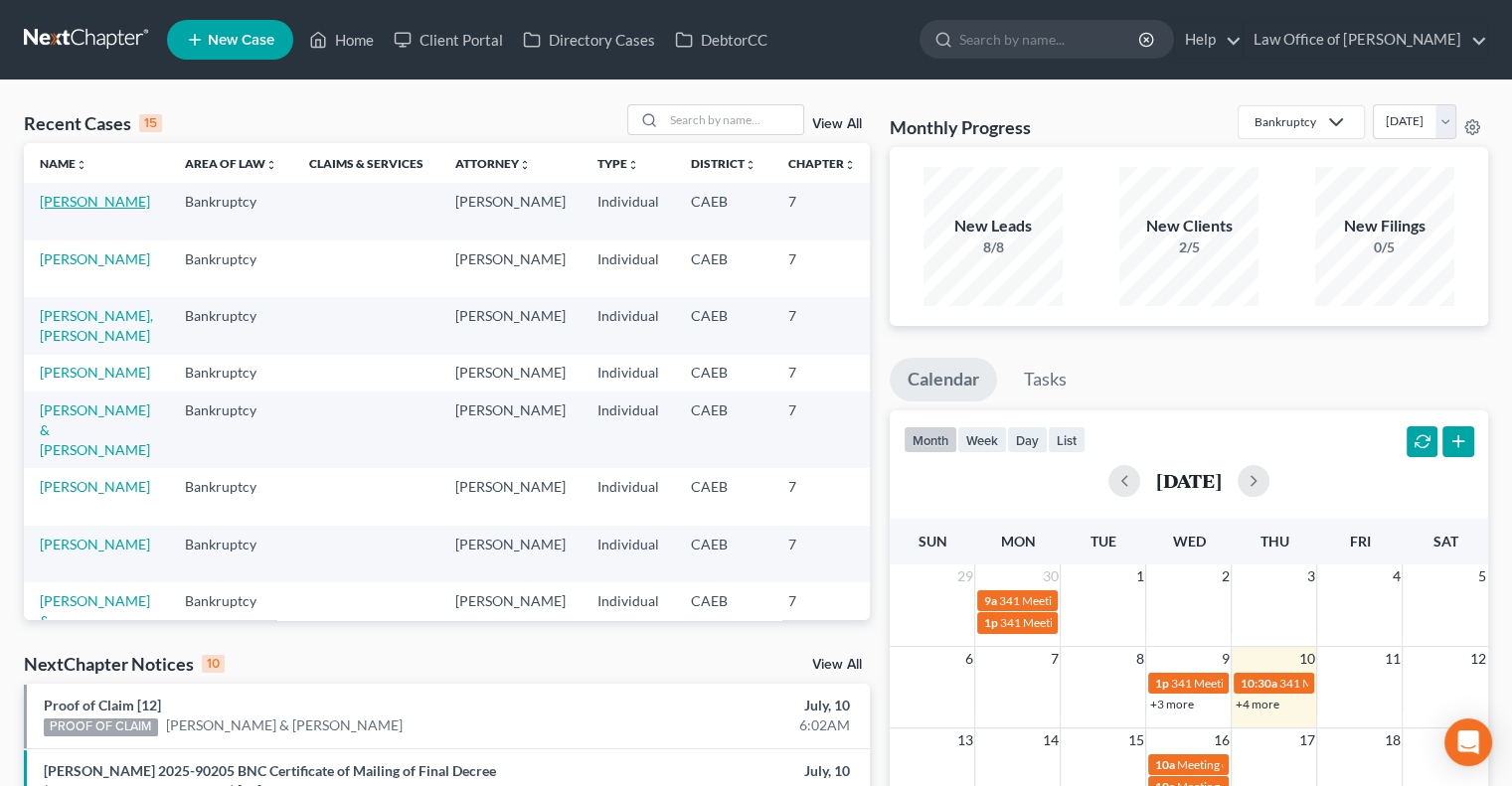 click on "[PERSON_NAME]" at bounding box center (94, 201) 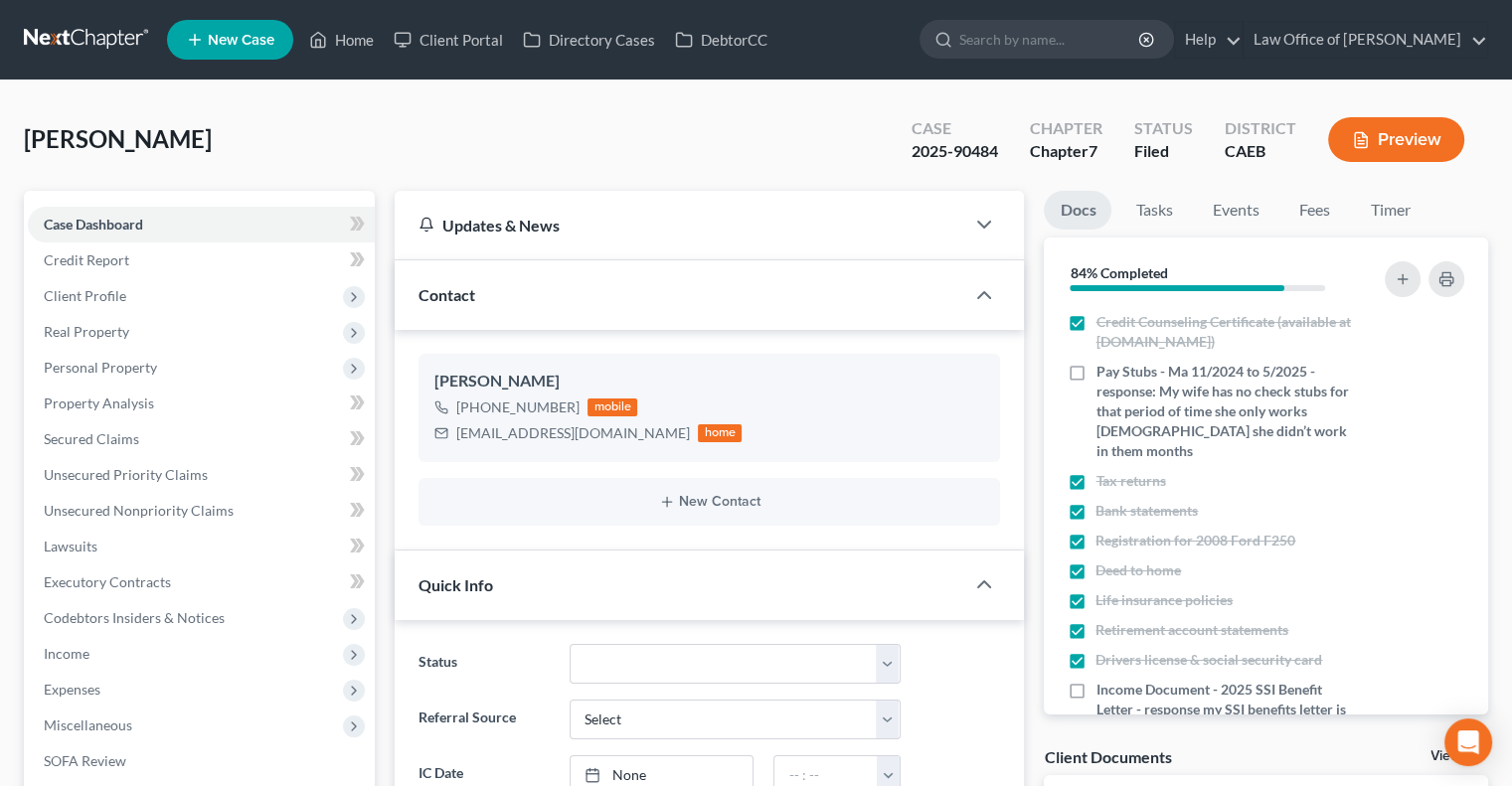 scroll, scrollTop: 2264, scrollLeft: 0, axis: vertical 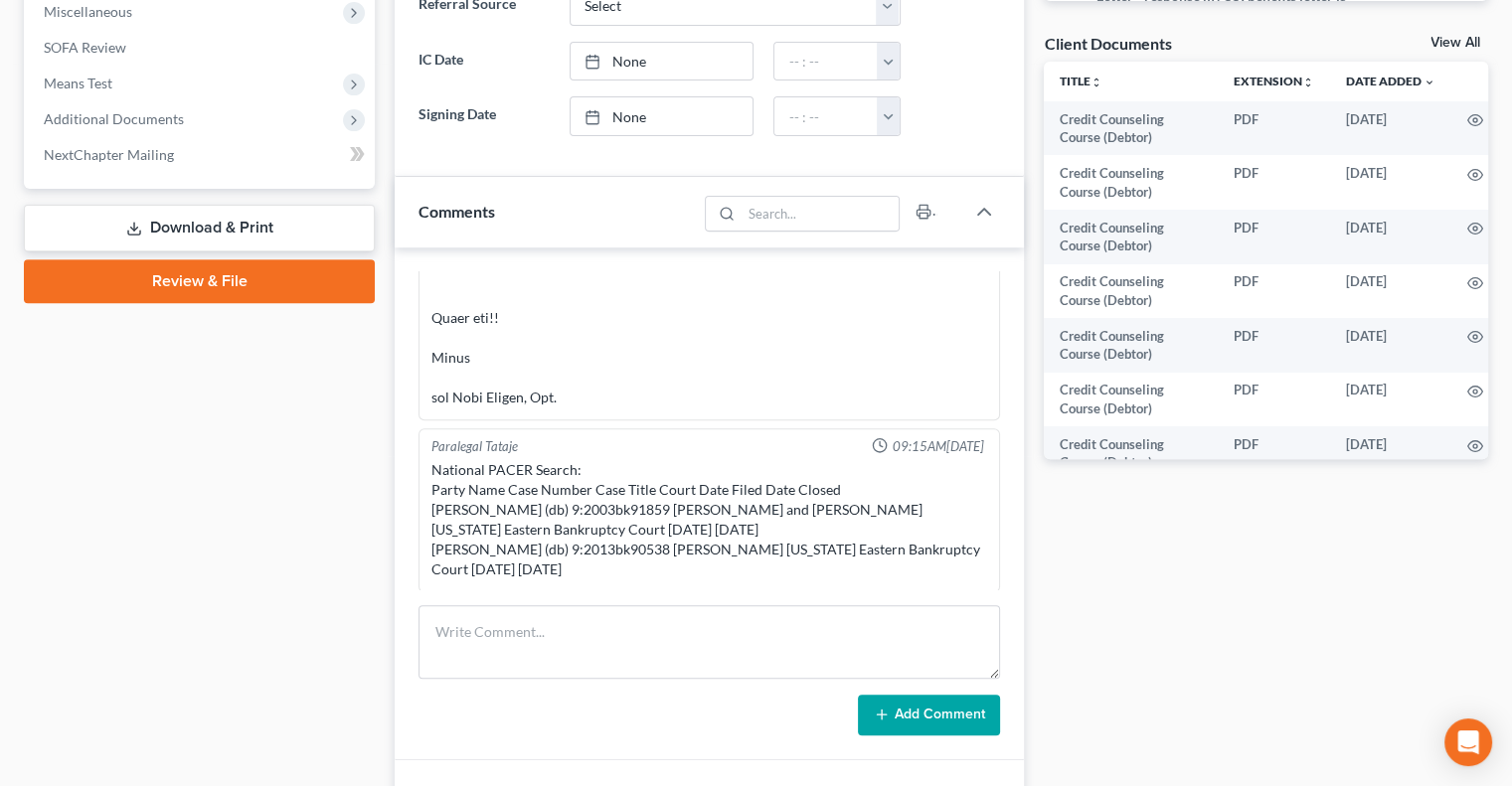 click on "View All" at bounding box center (1455, 43) 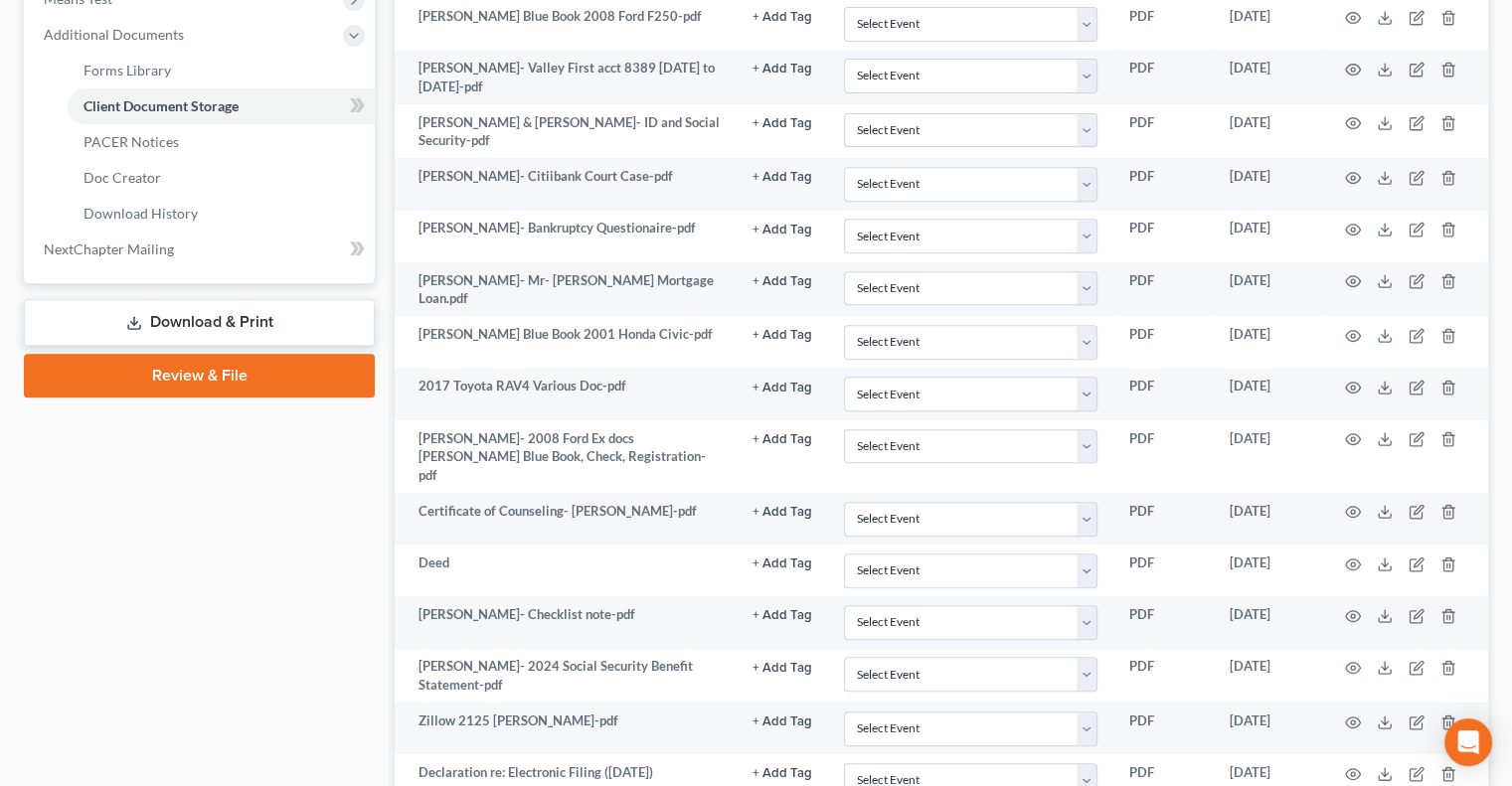 scroll, scrollTop: 791, scrollLeft: 0, axis: vertical 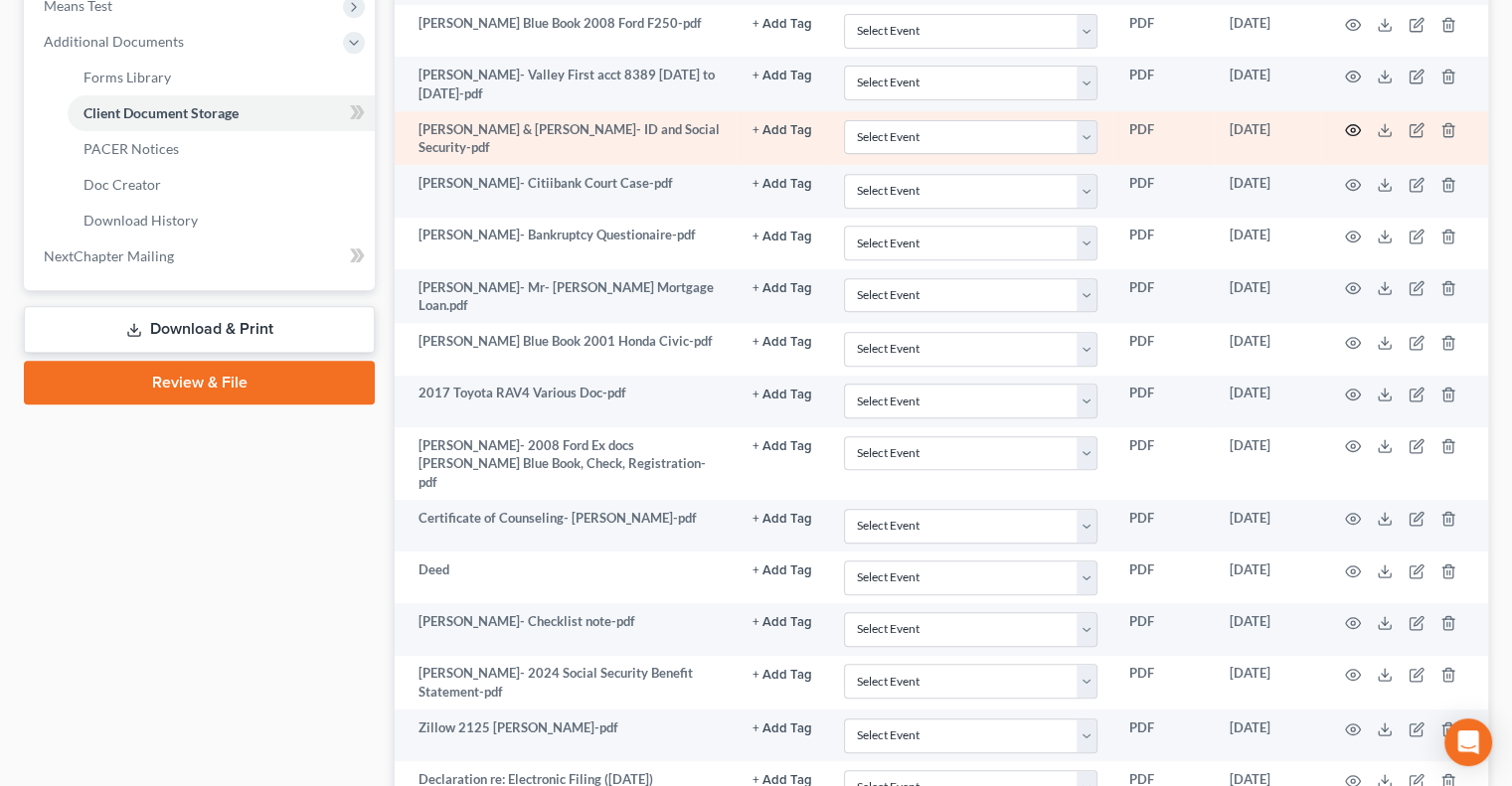 click 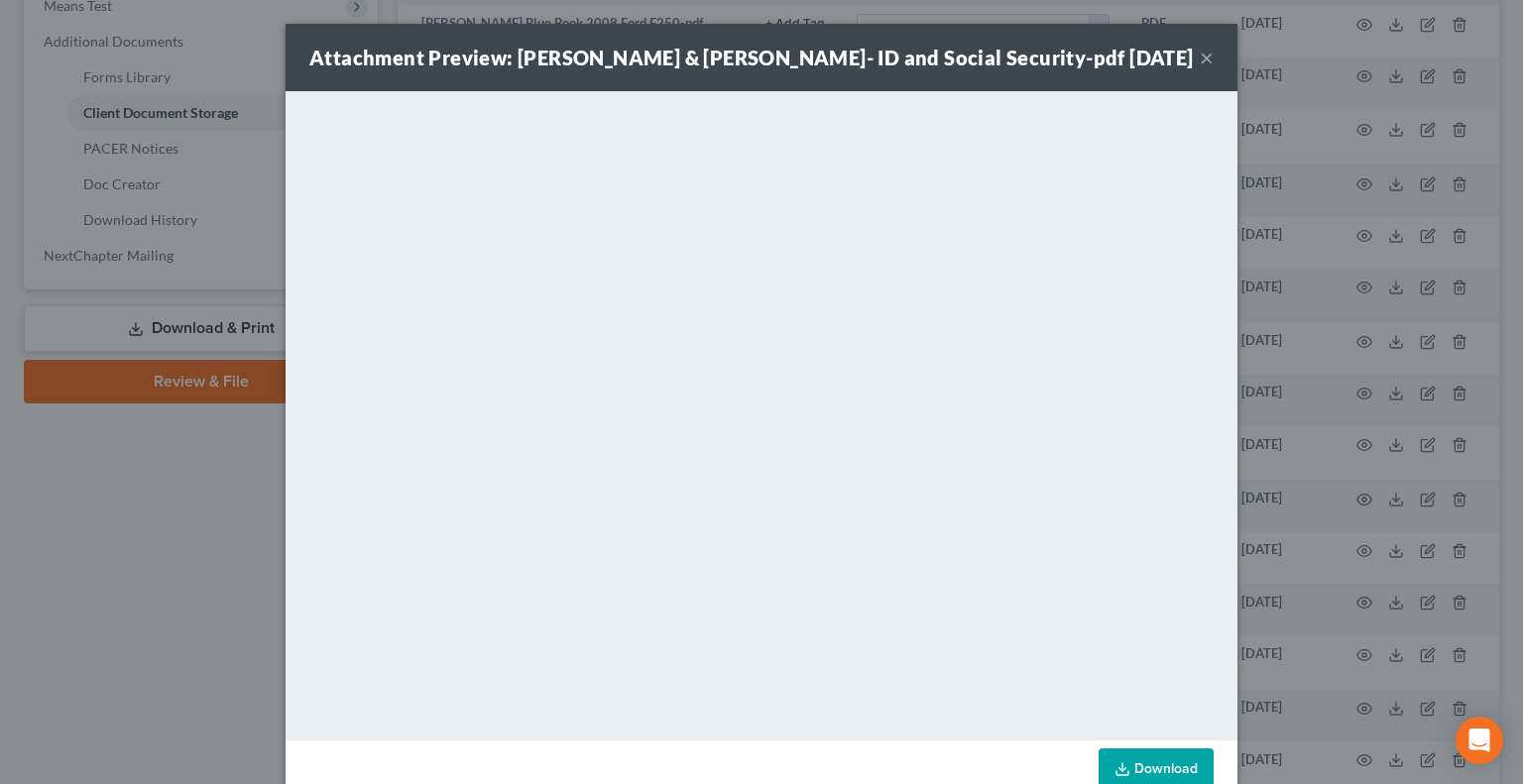 click on "Attachment Preview: [PERSON_NAME] & [PERSON_NAME]- ID and Social Security-pdf [DATE] ×
Download" at bounding box center [762, 392] 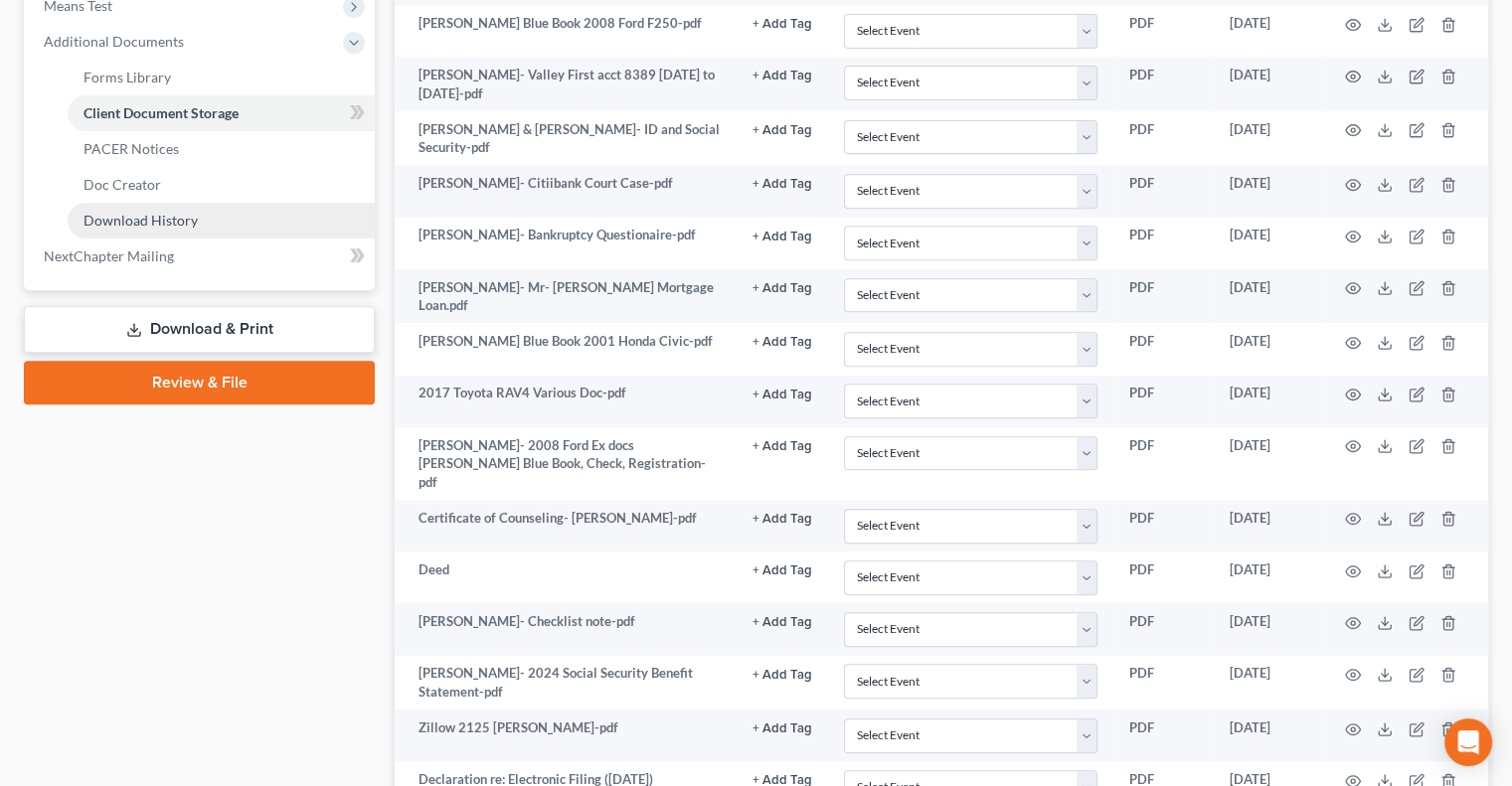 scroll, scrollTop: 0, scrollLeft: 0, axis: both 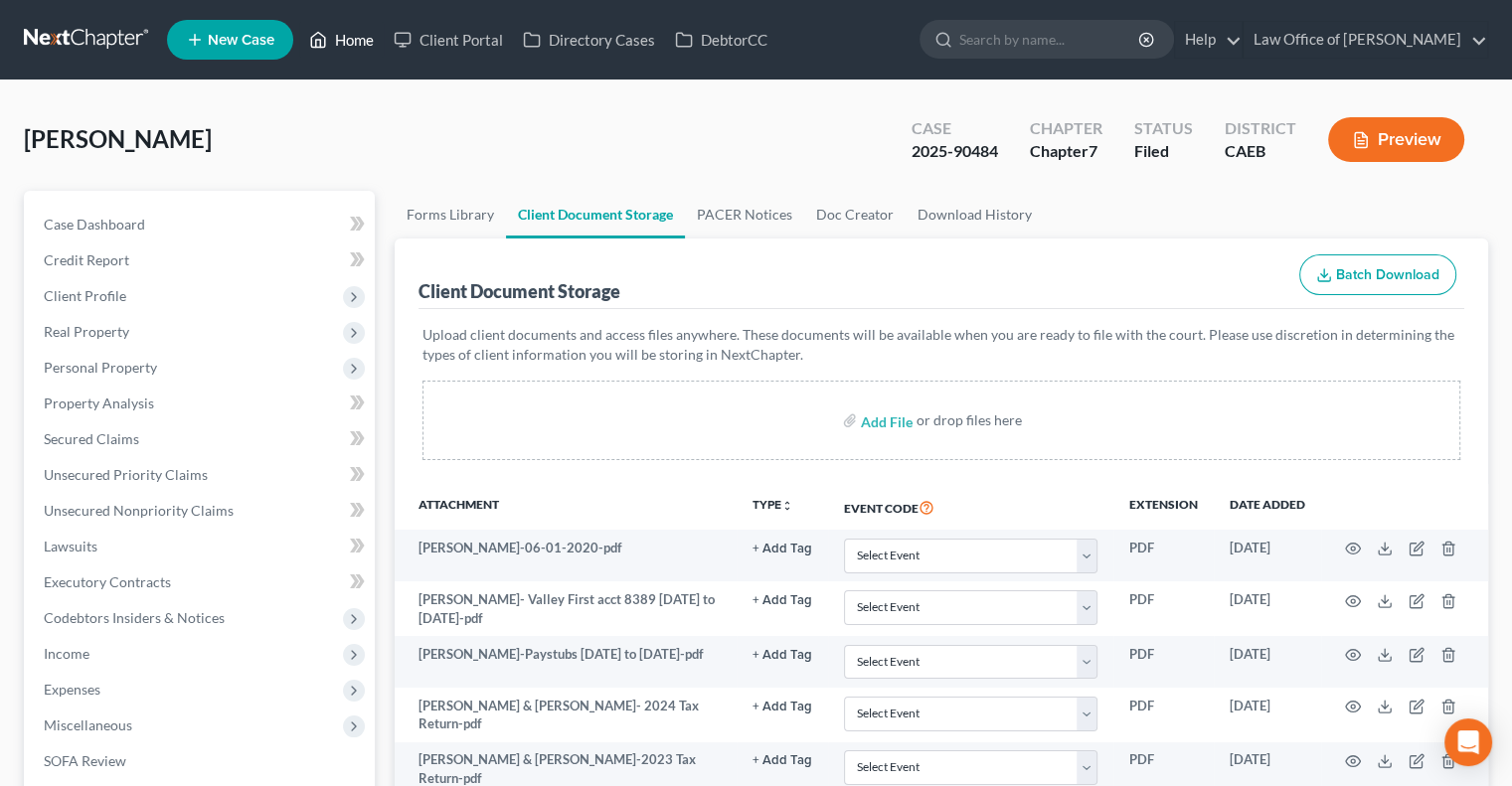 click on "Home" at bounding box center [341, 40] 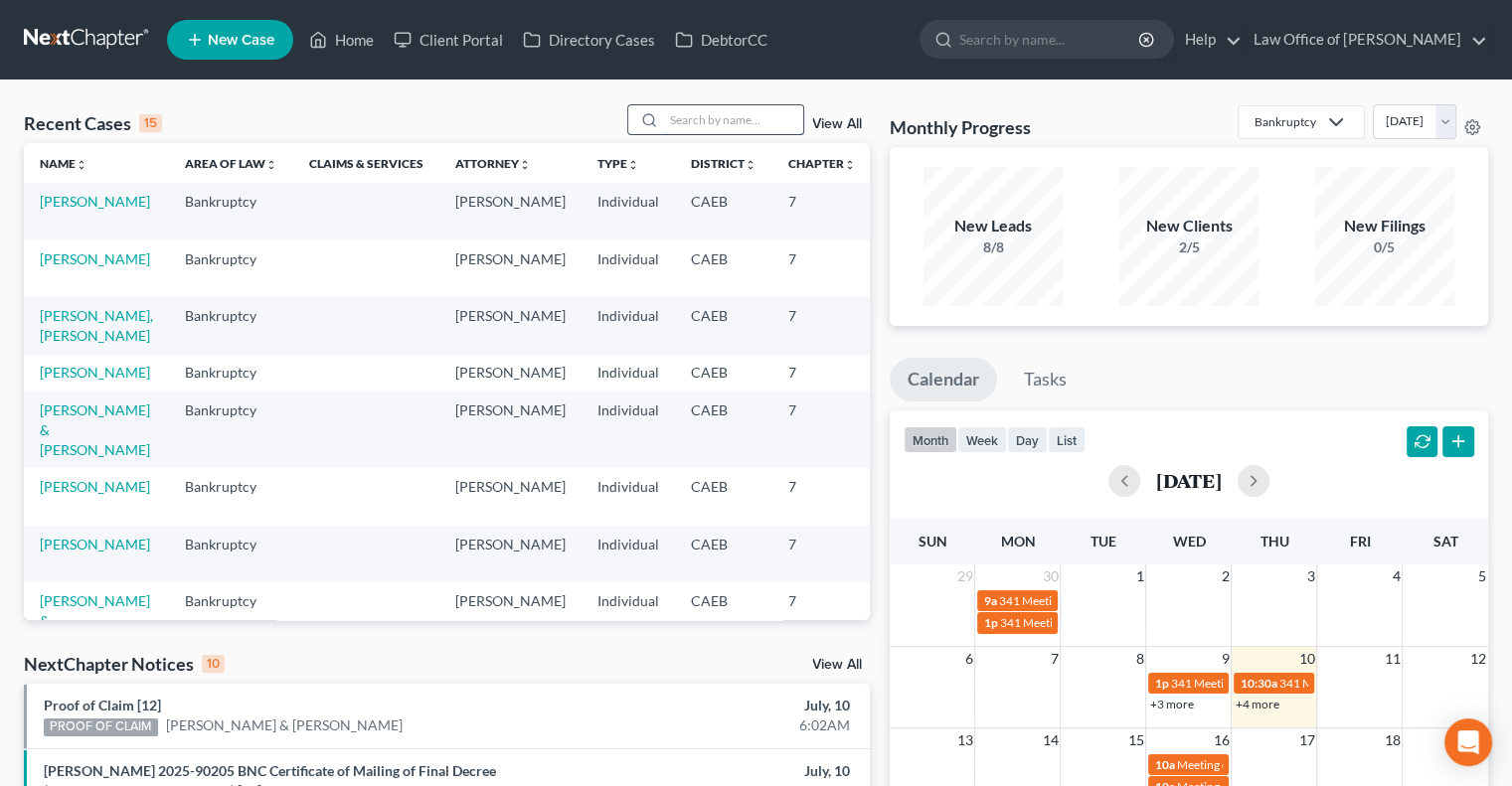 click at bounding box center (734, 119) 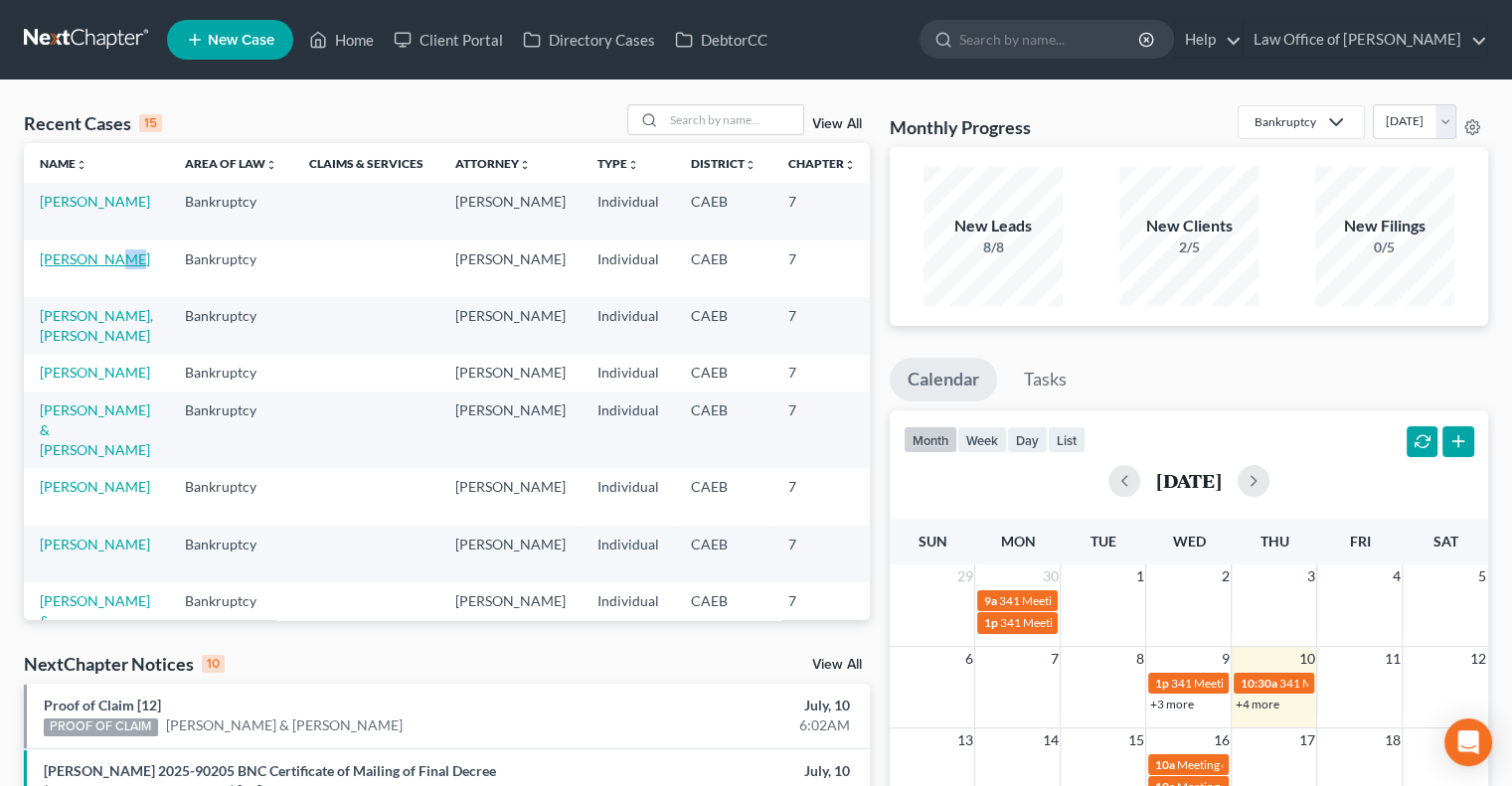 drag, startPoint x: 45, startPoint y: 290, endPoint x: 62, endPoint y: 274, distance: 23.345235 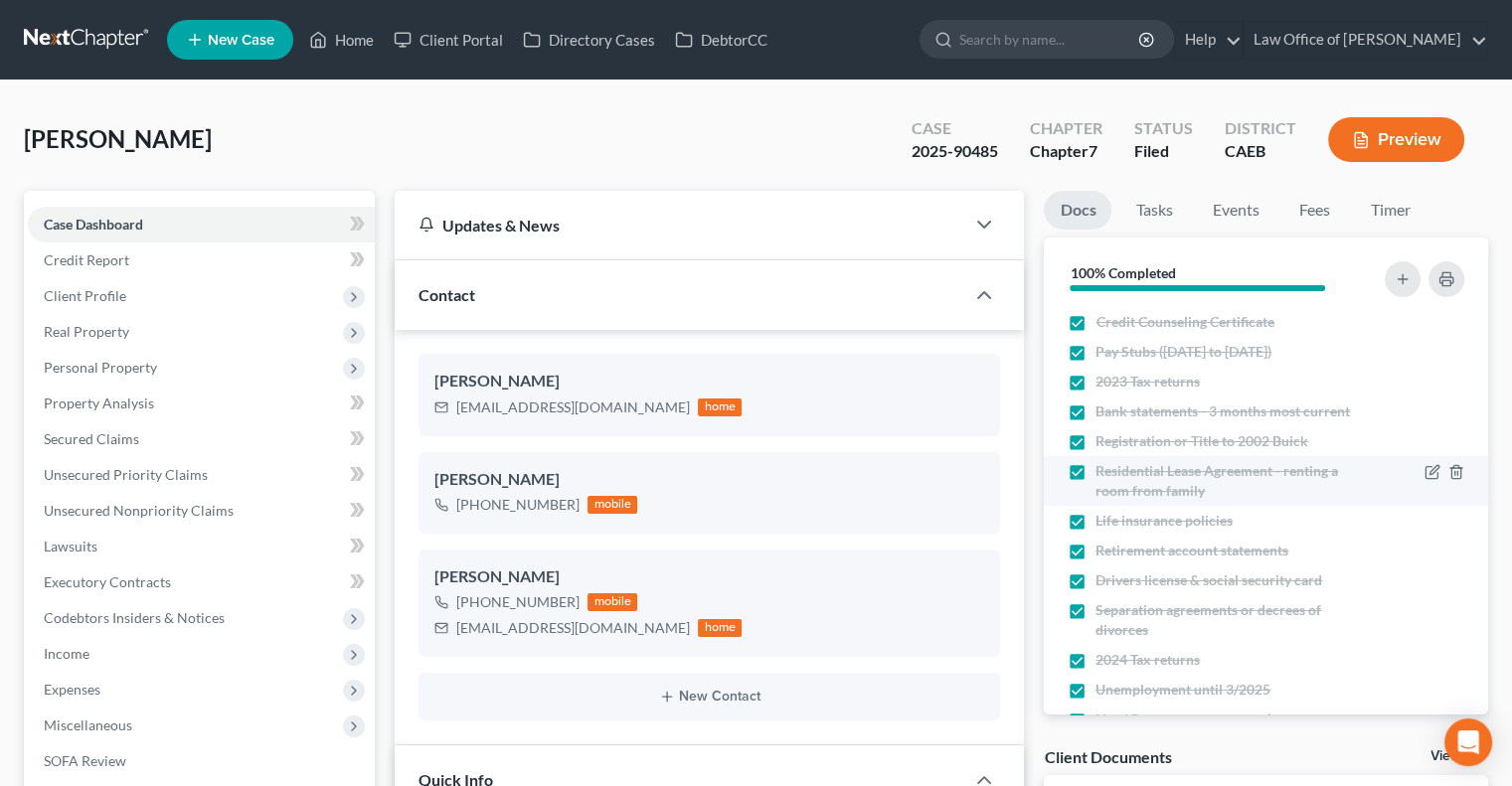 scroll, scrollTop: 3486, scrollLeft: 0, axis: vertical 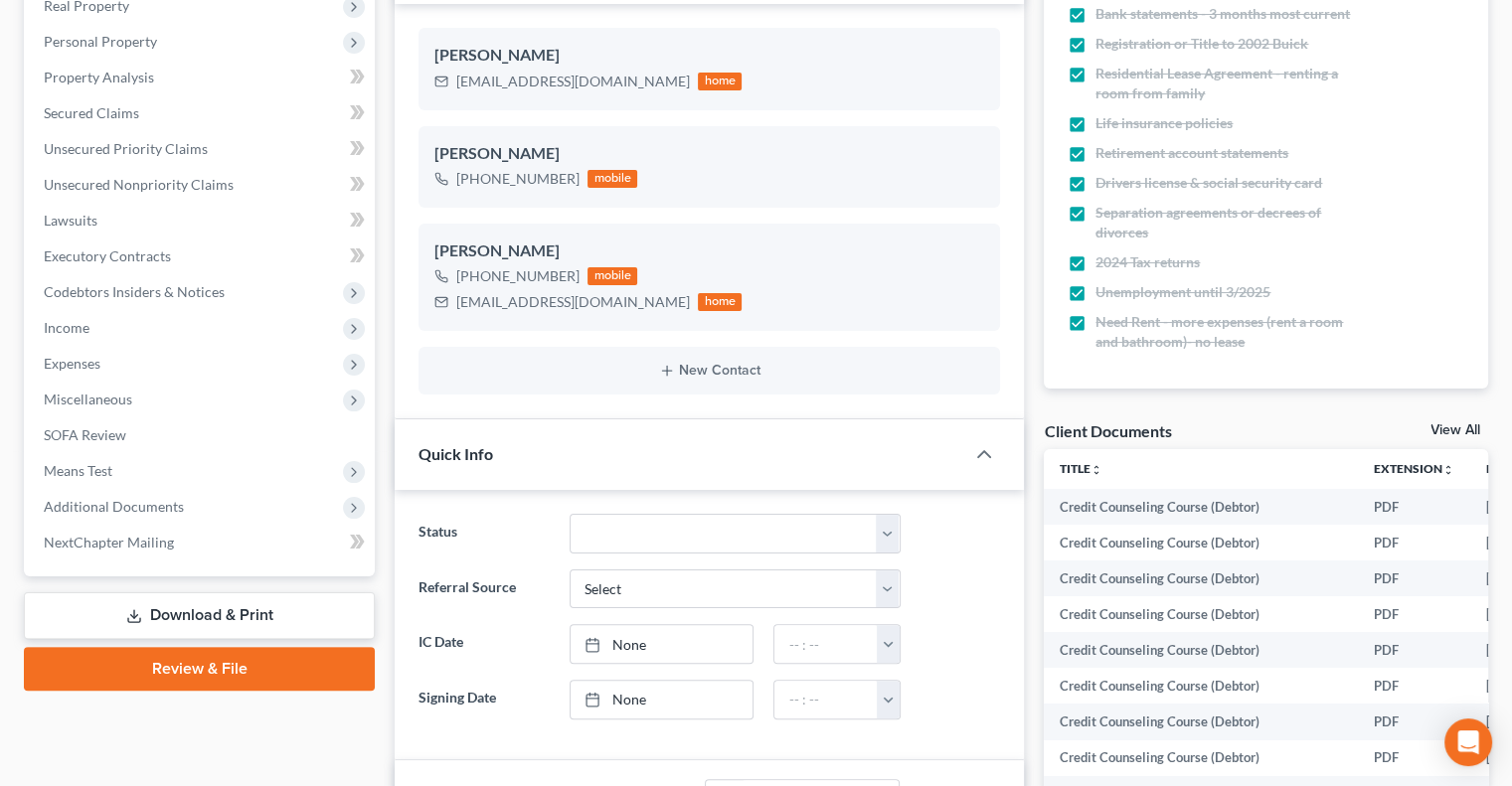 click on "View All" at bounding box center [1455, 430] 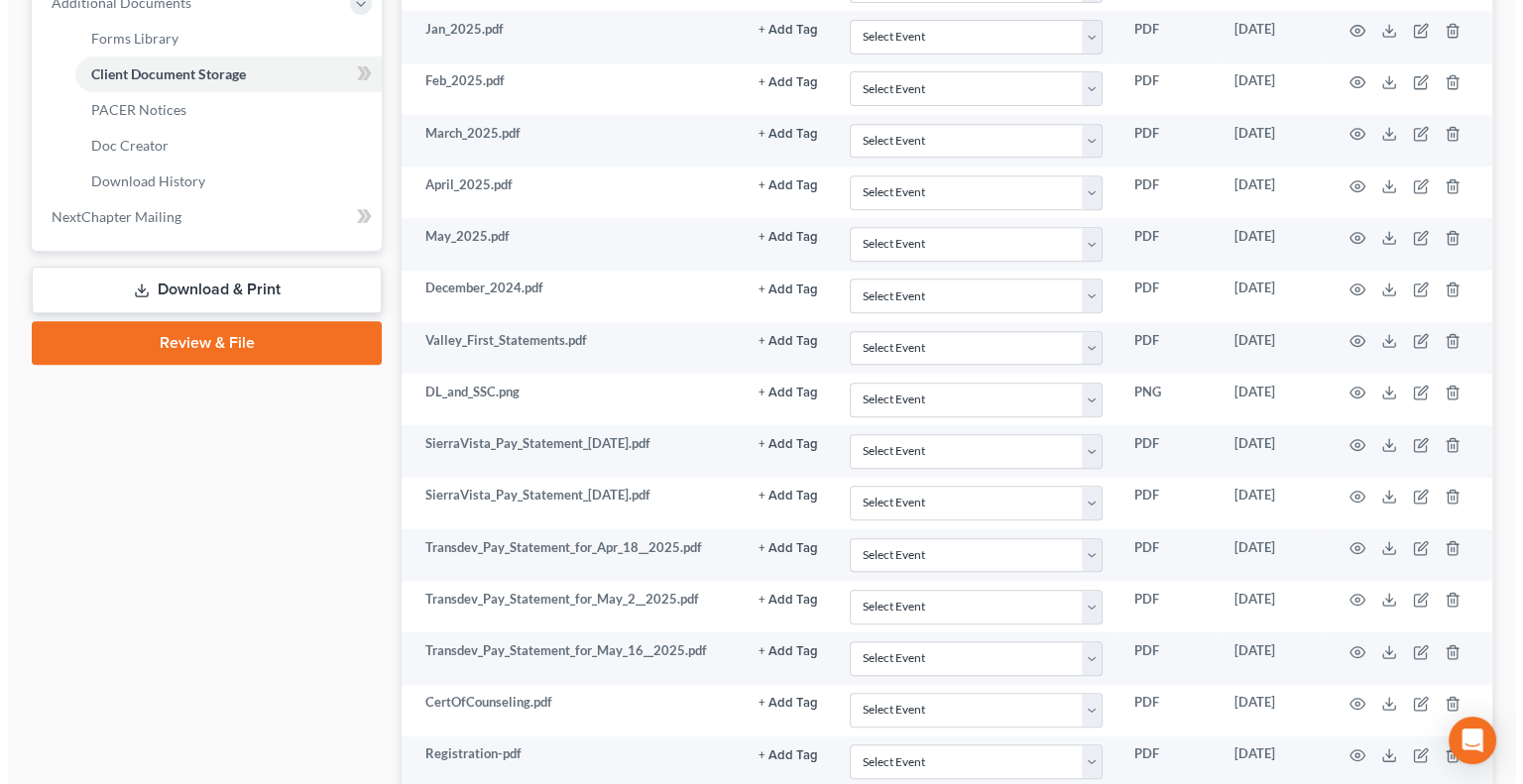 scroll, scrollTop: 867, scrollLeft: 0, axis: vertical 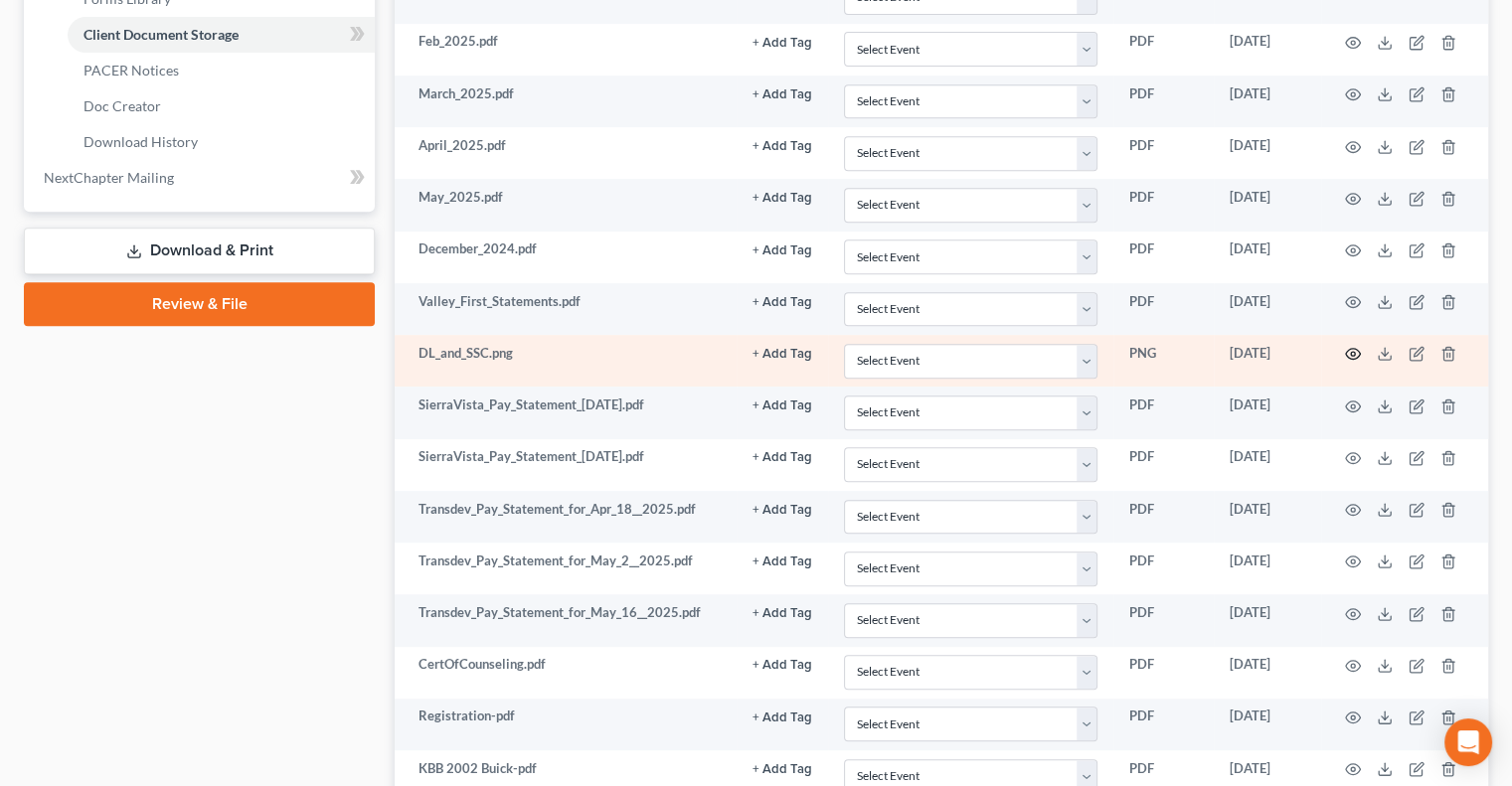 click 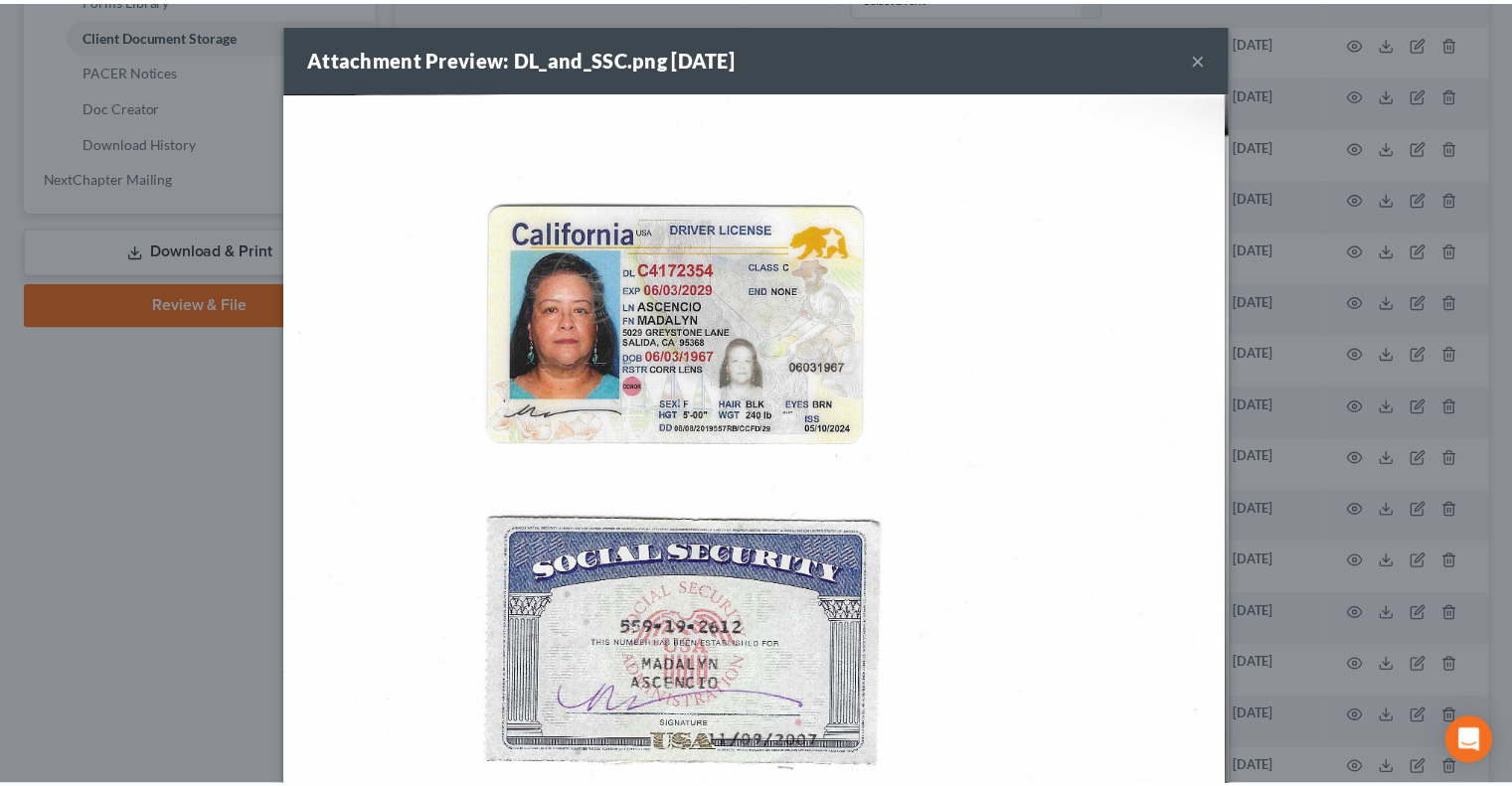 scroll, scrollTop: 52, scrollLeft: 0, axis: vertical 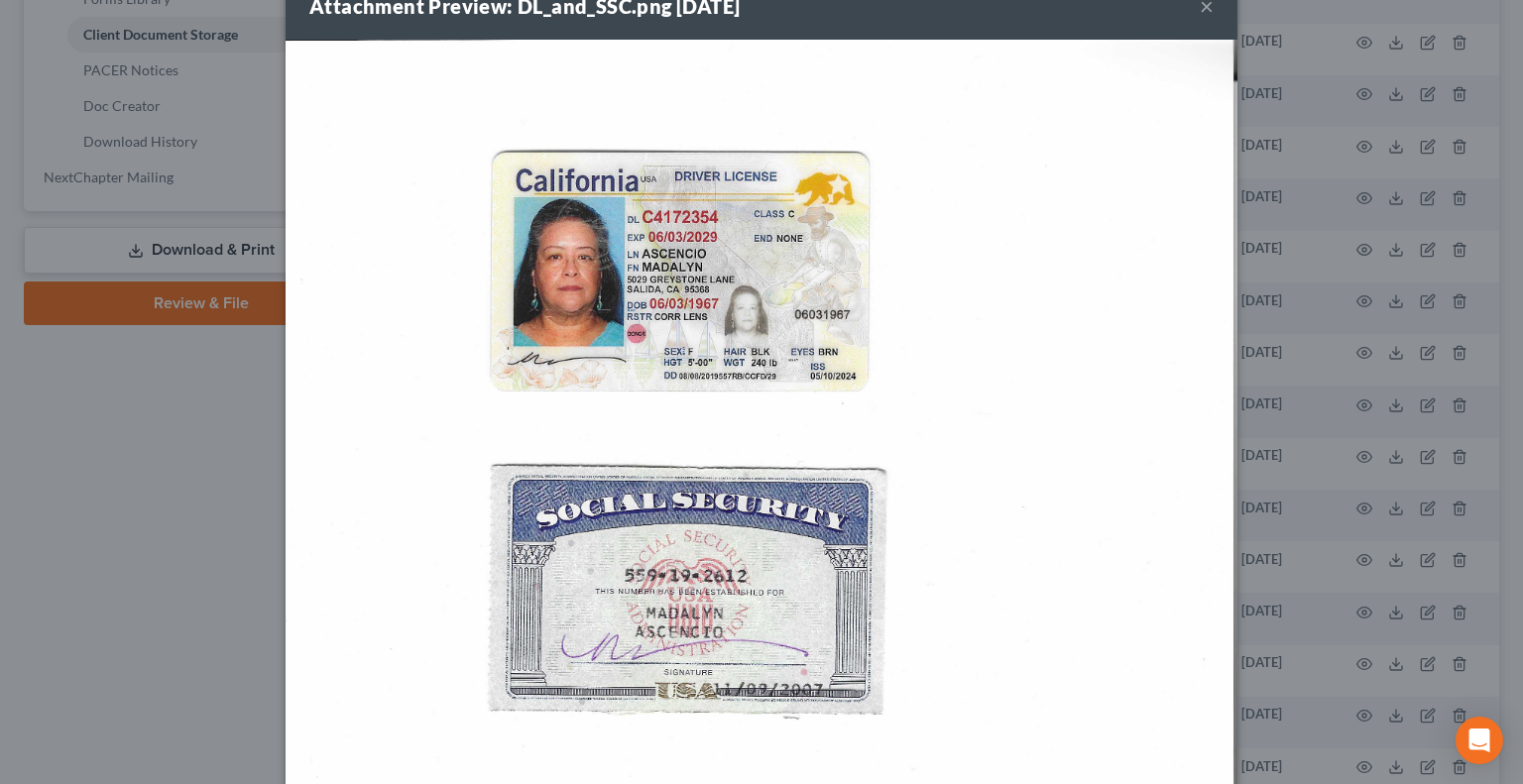 click on "Attachment Preview: DL_and_SSC.png [DATE] ×" at bounding box center [762, 6] 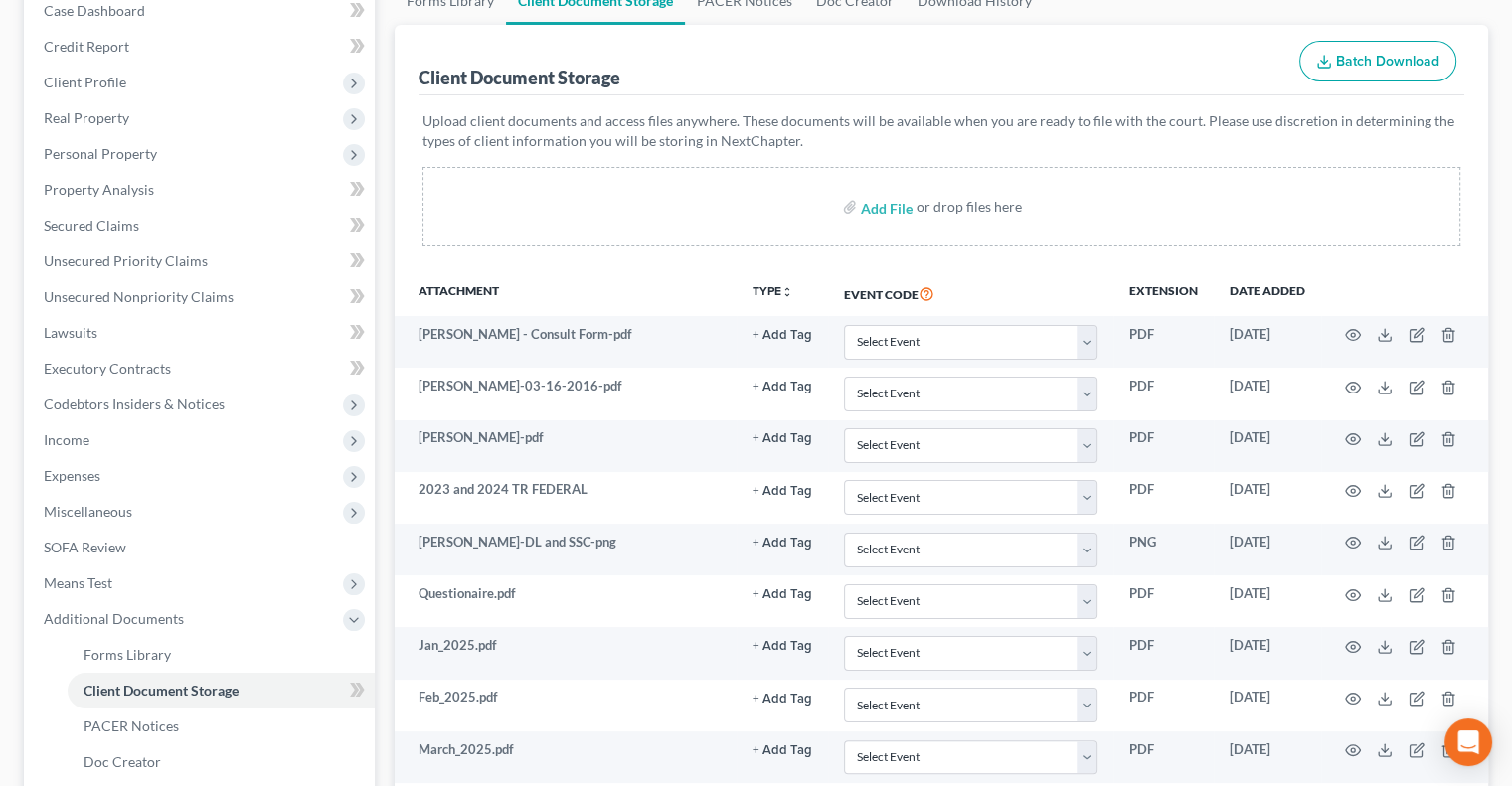 scroll, scrollTop: 0, scrollLeft: 0, axis: both 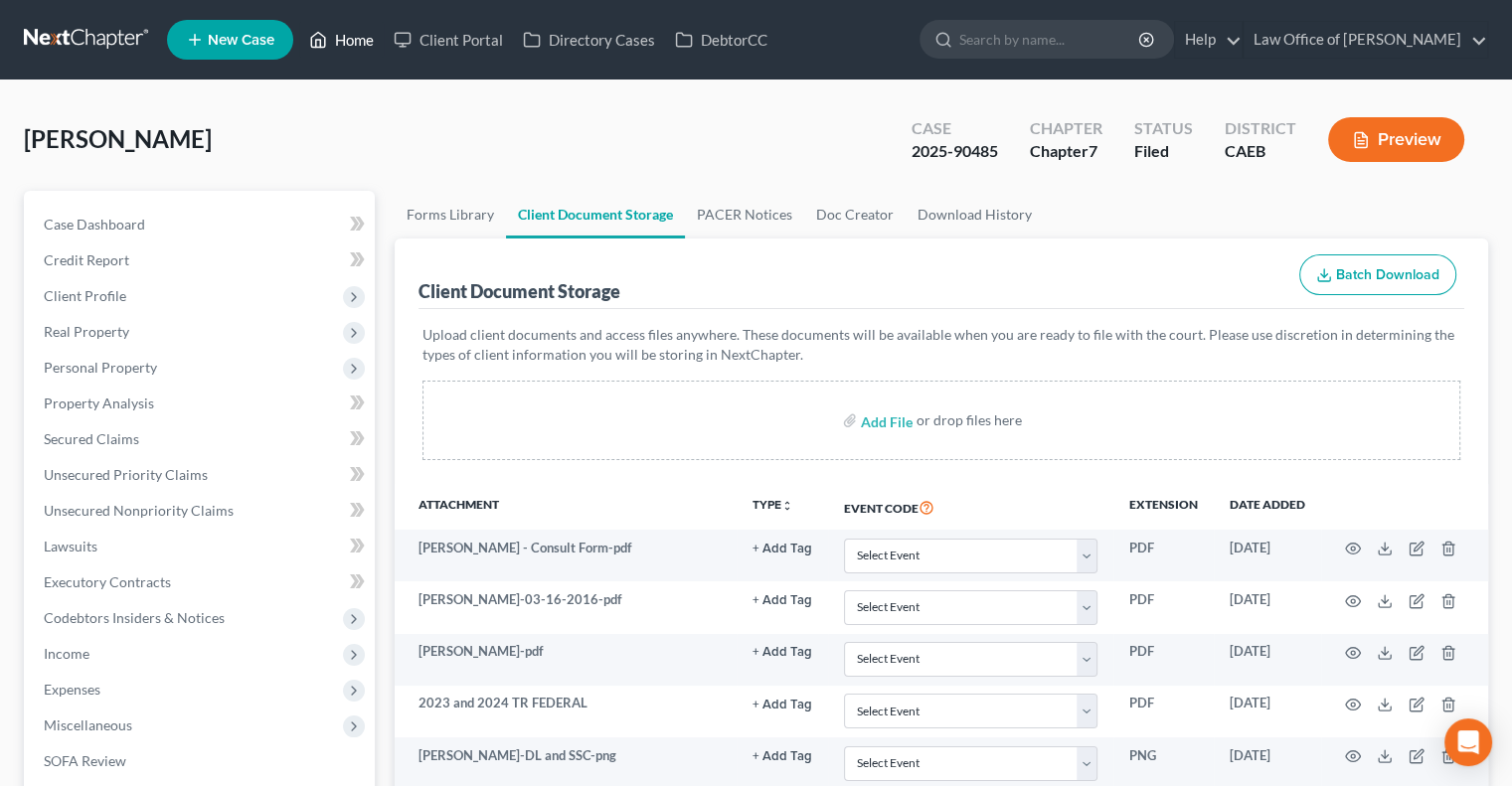 click on "Home" at bounding box center [341, 40] 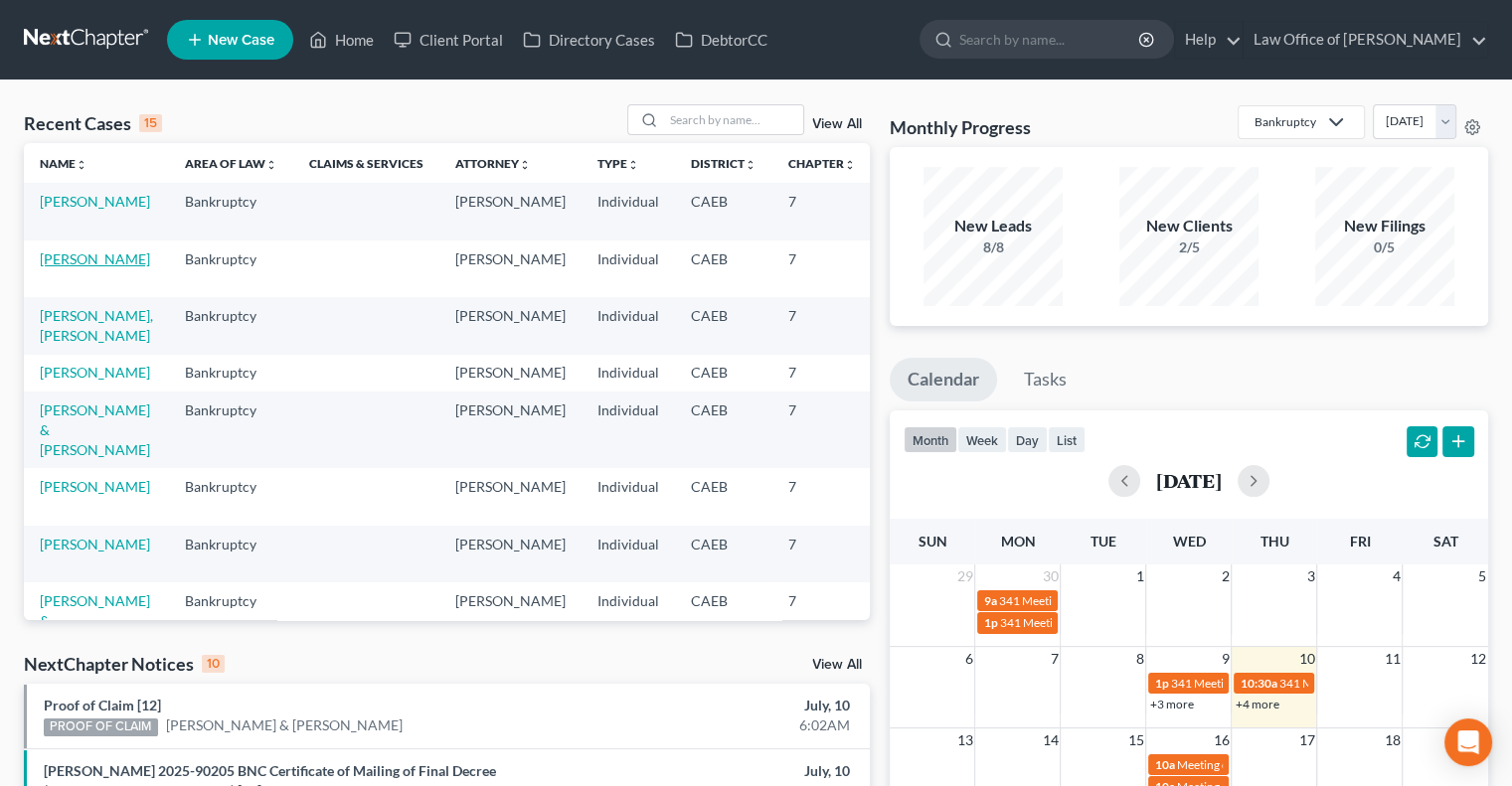 click on "[PERSON_NAME]" at bounding box center [94, 258] 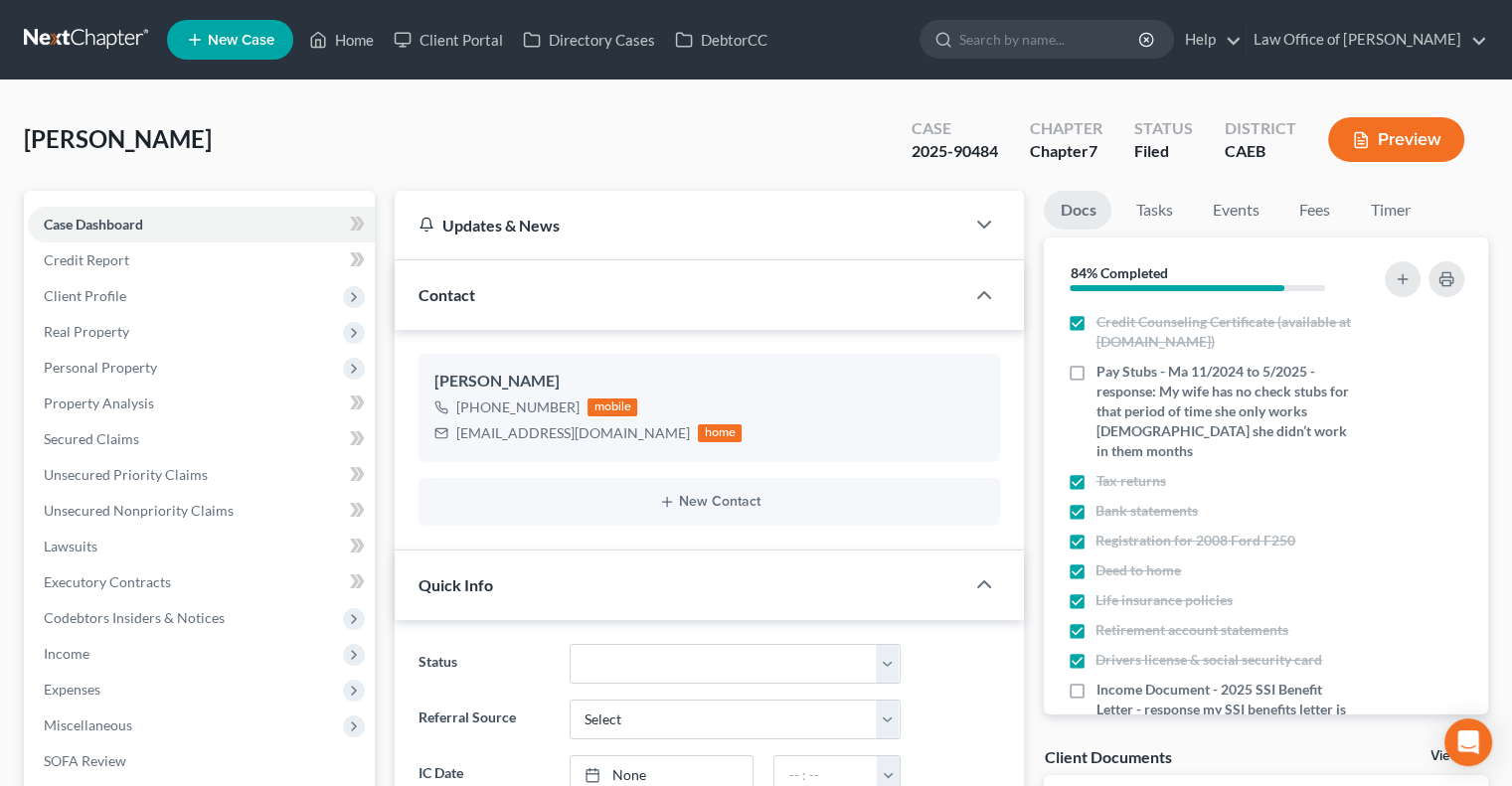 scroll, scrollTop: 2264, scrollLeft: 0, axis: vertical 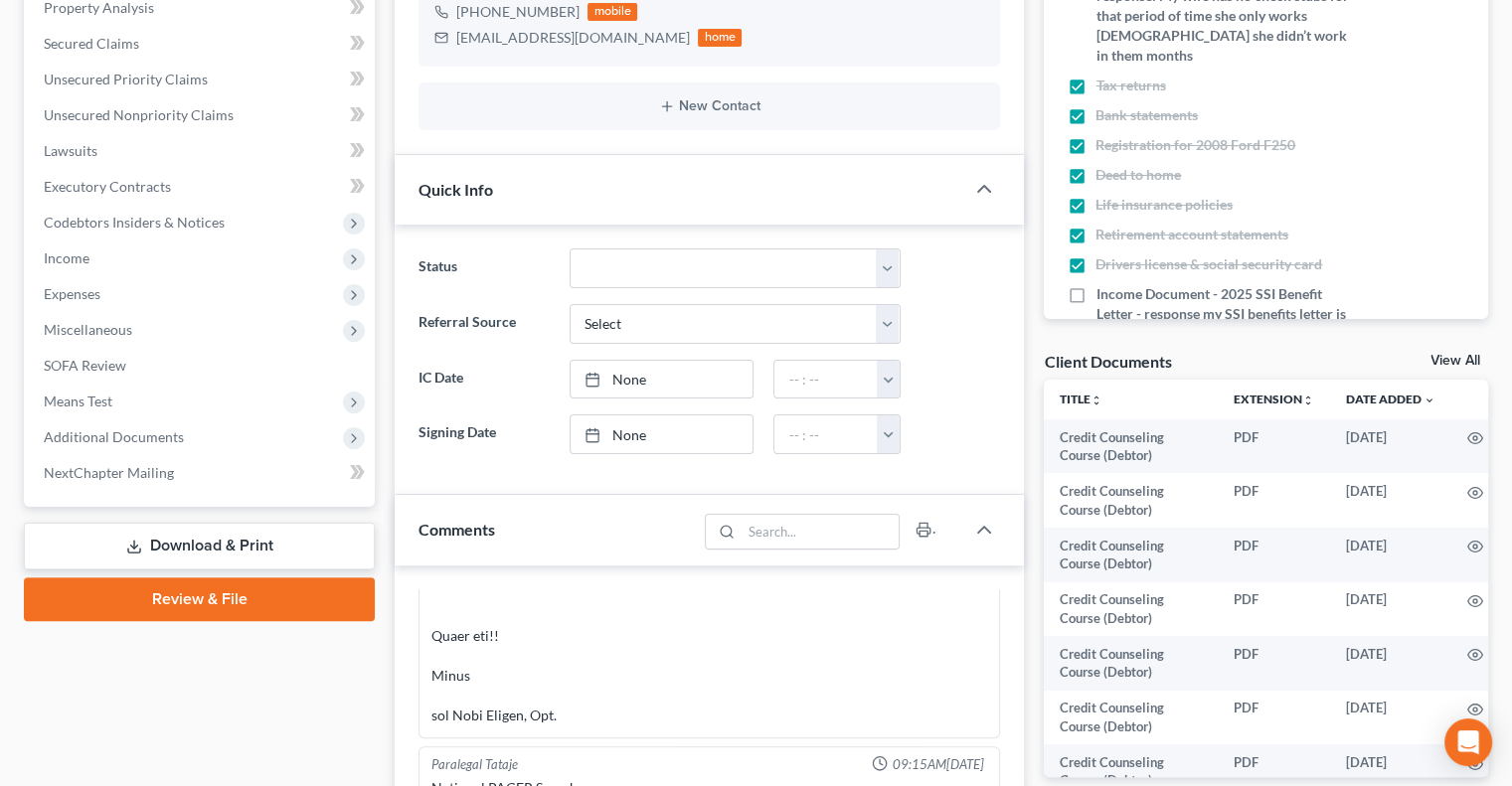 click on "View All" at bounding box center [1455, 361] 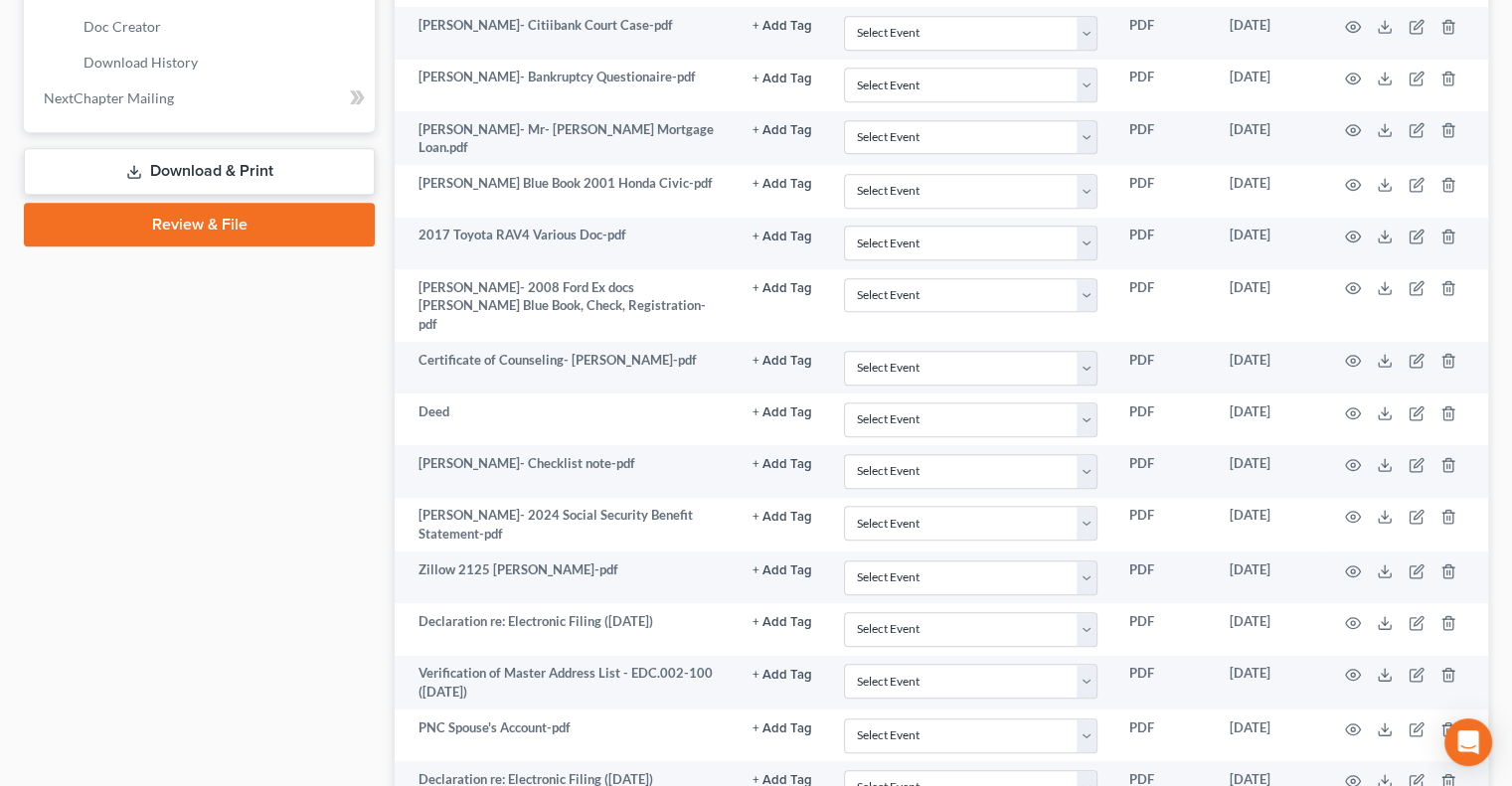 scroll, scrollTop: 1091, scrollLeft: 0, axis: vertical 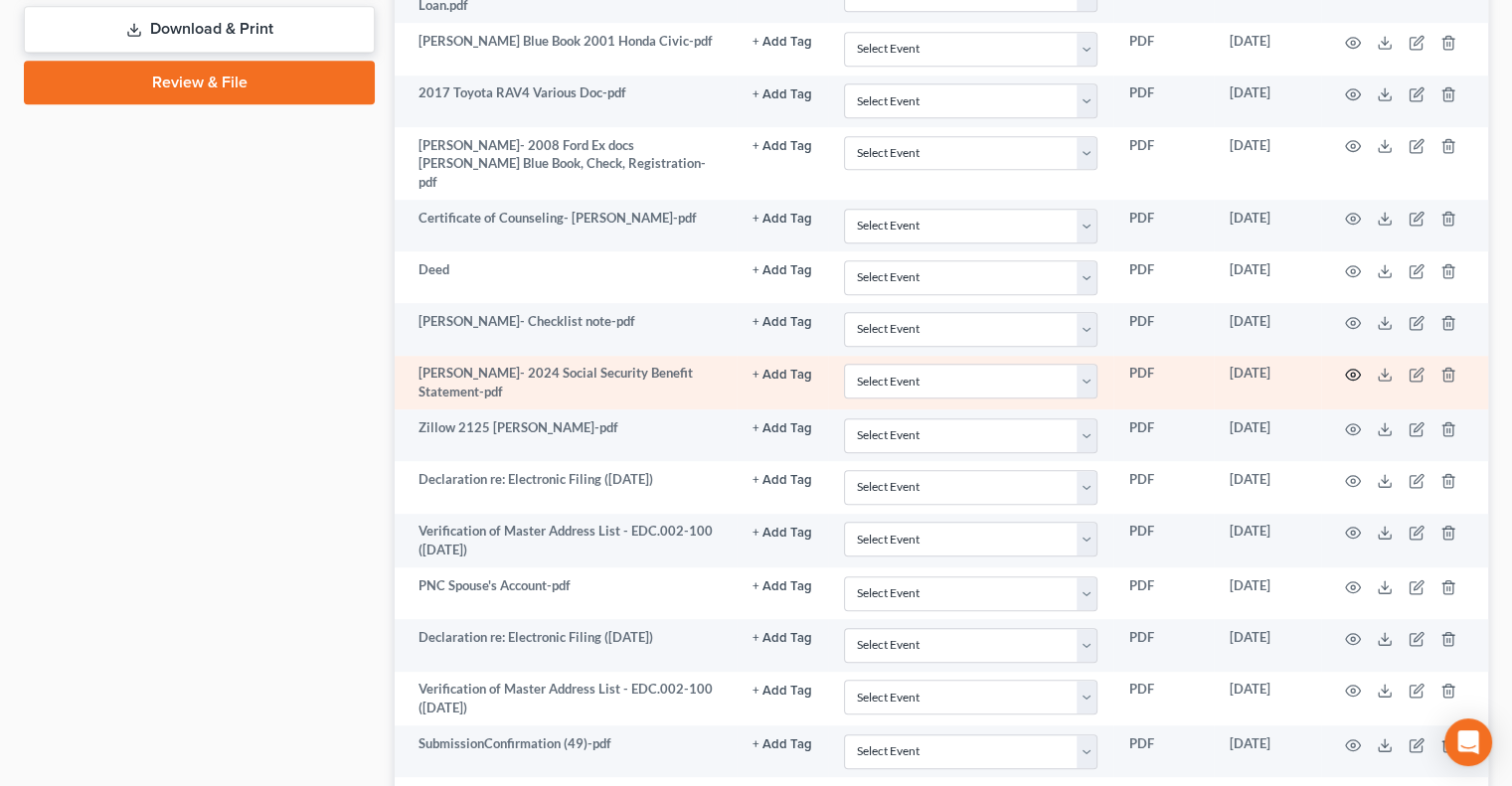 click 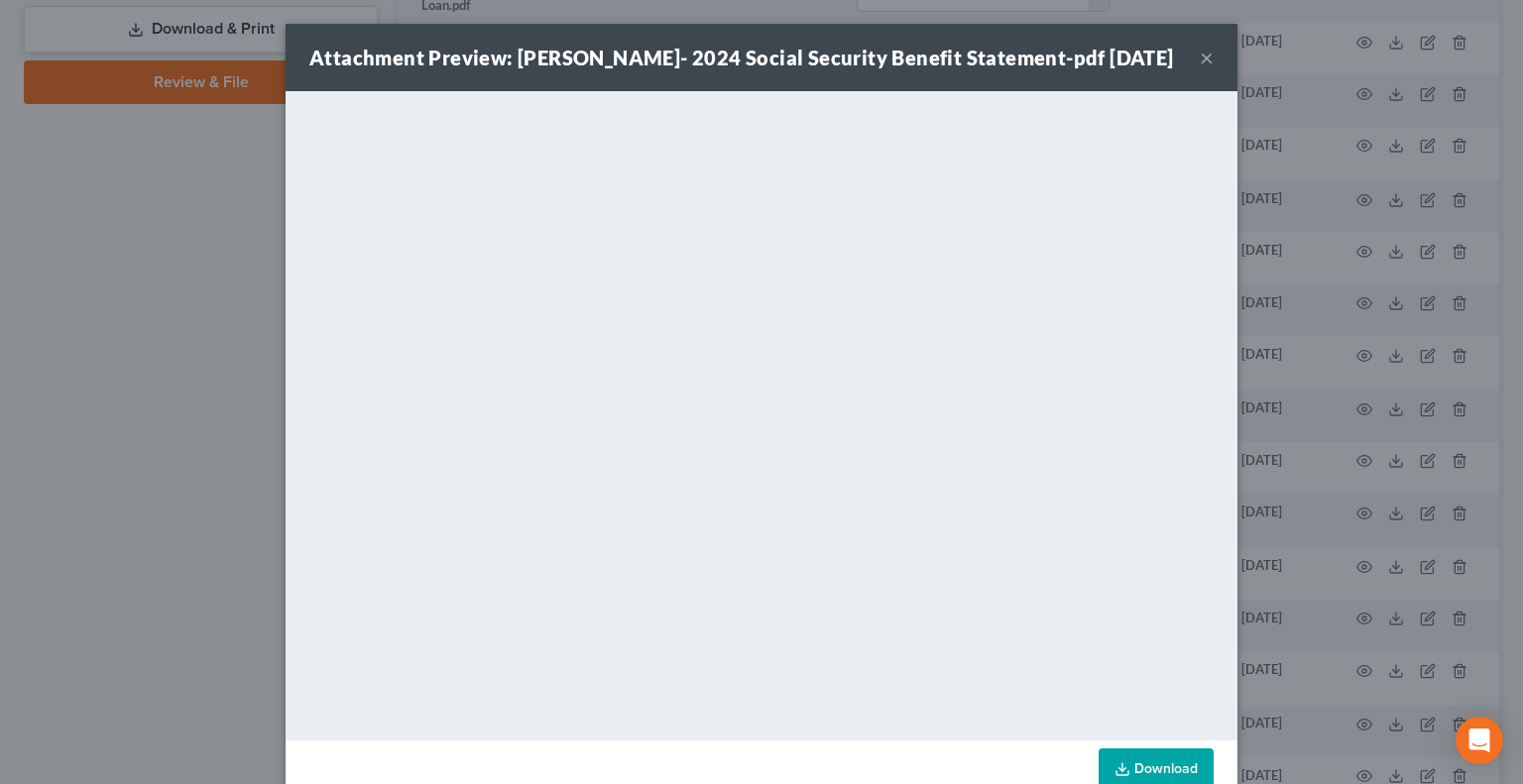 click on "×" at bounding box center [1207, 57] 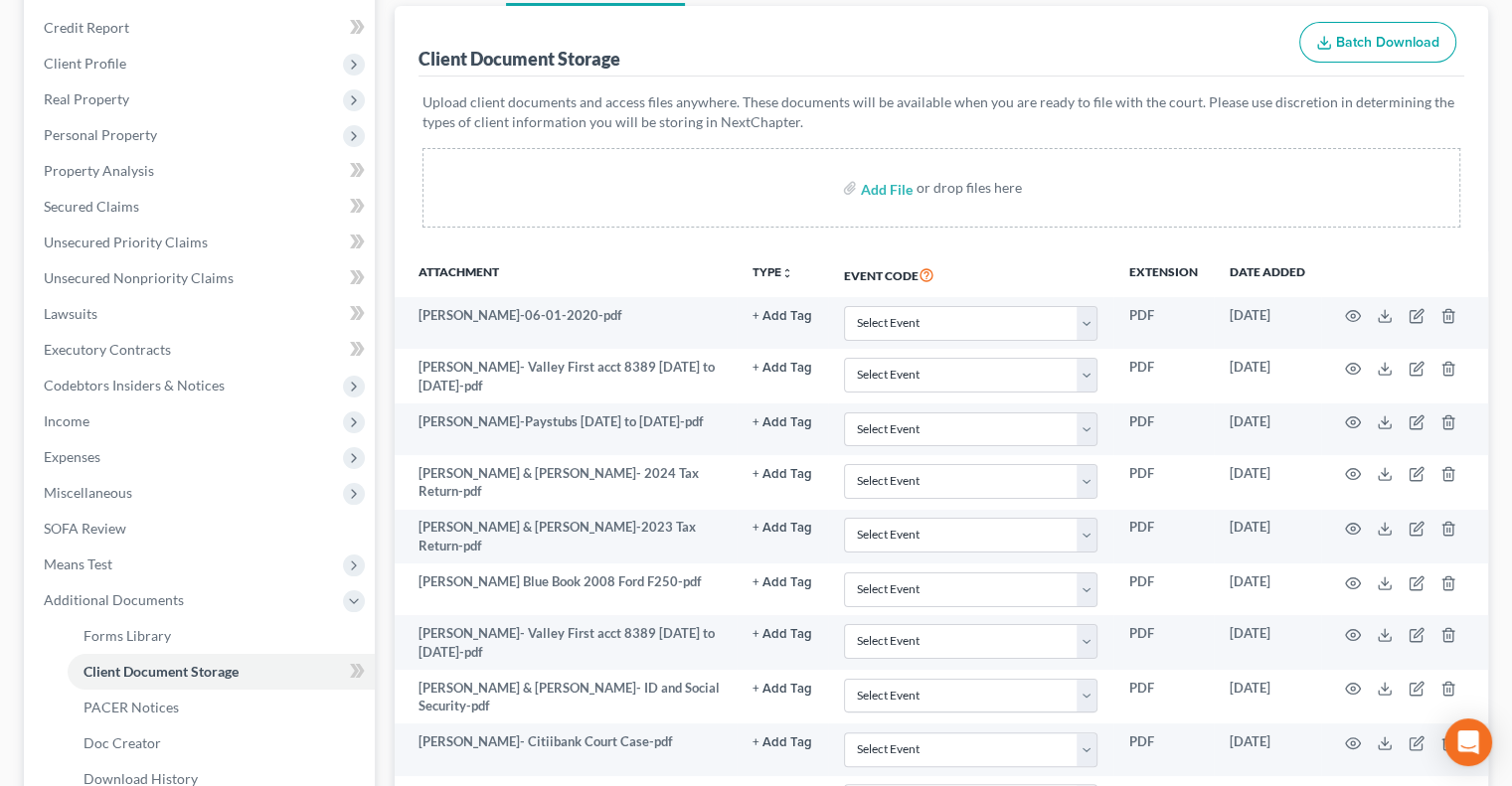 scroll, scrollTop: 0, scrollLeft: 0, axis: both 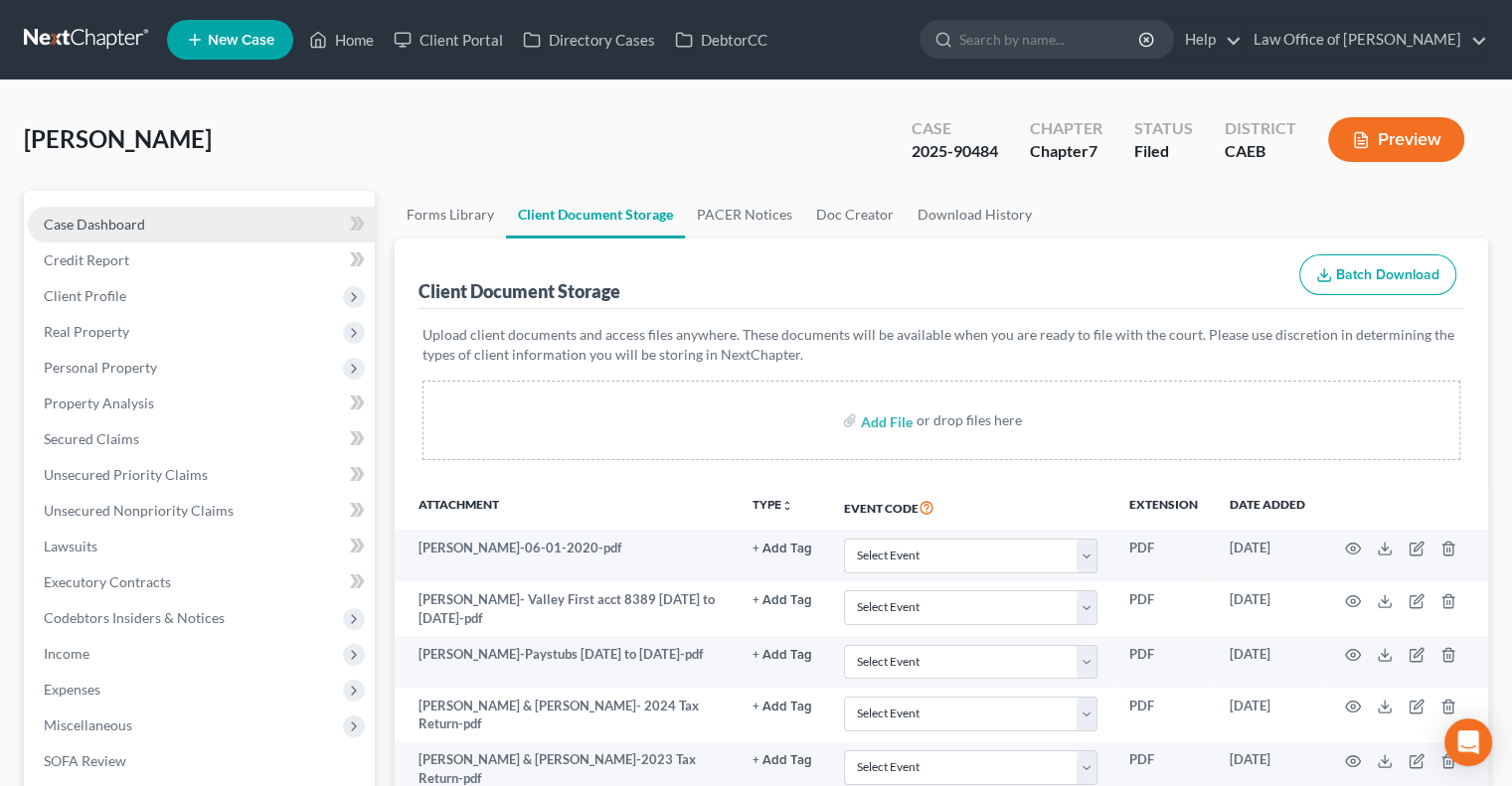 click on "Case Dashboard" at bounding box center [94, 224] 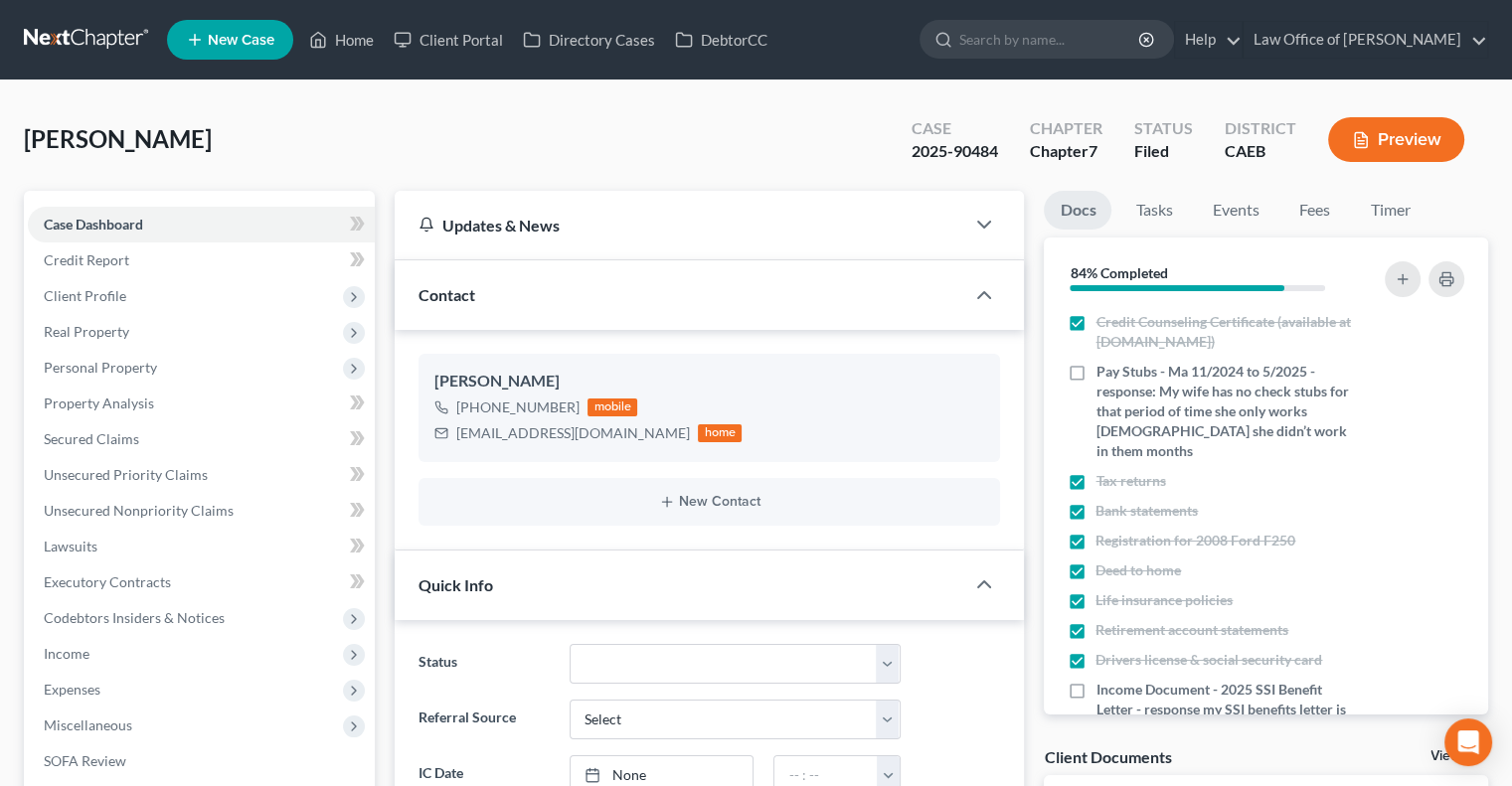 scroll, scrollTop: 2264, scrollLeft: 0, axis: vertical 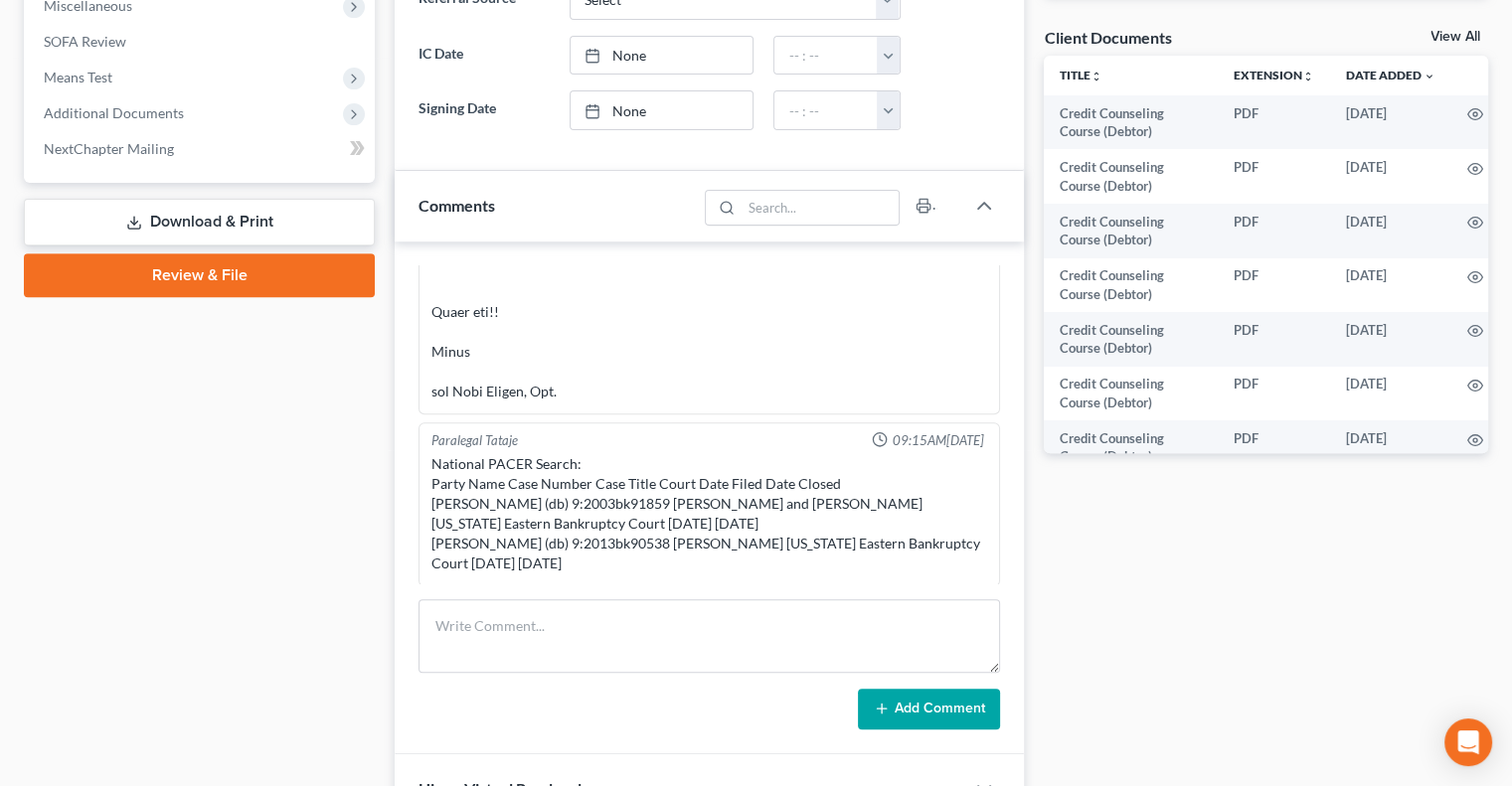click on "Docs
Tasks
Events
Fees
Timer
84% Completed
Nothing here yet! Credit Counseling Certificate (available at [DOMAIN_NAME])   Pay Stubs - Ma 11/2024 to 5/2025 - response: My wife has no check stubs for that period of time she only works [DEMOGRAPHIC_DATA] she didn’t work in them months   Tax returns   Bank statements   Registration for 2008 Ford F250   Deed to home   Life insurance policies   Retirement account statements   Drivers license & social security card   Income Document - 2025 SSI Benefit Letter - response my SSI benefits letter is the same as last years nothing changed it the one I included with the rest of documents that the only thing i have from the SSI   Appraisal reports   Separation agreements or decrees of divorces   Bills
Hide Completed Tasks
Initial consultation Receive documents Follow up appointment Review petition Signing appointment File petition Email pay stubs to trustee Send notice of Bankruptcy to parties Close file" at bounding box center (1265, 357) 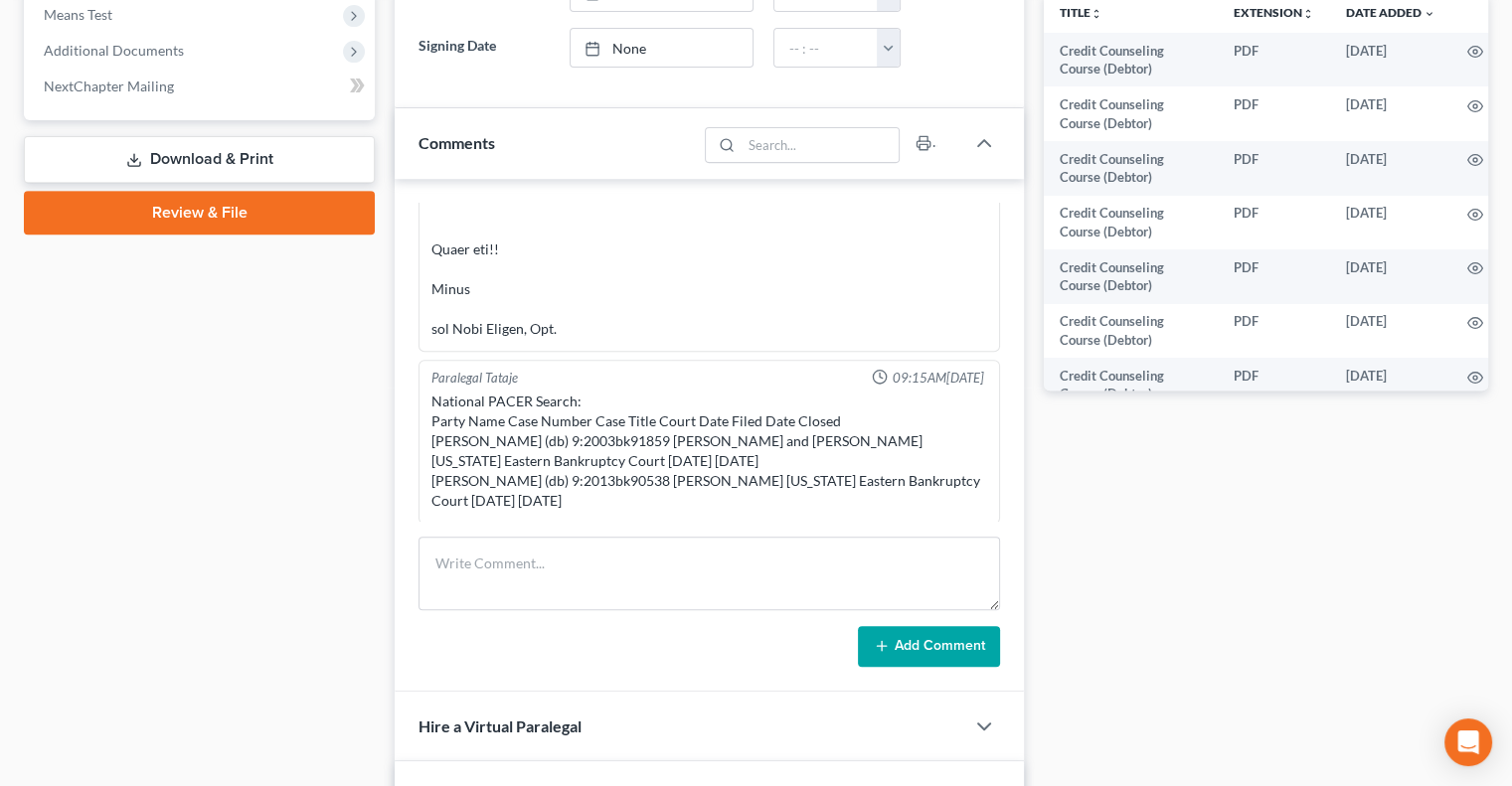 scroll, scrollTop: 783, scrollLeft: 0, axis: vertical 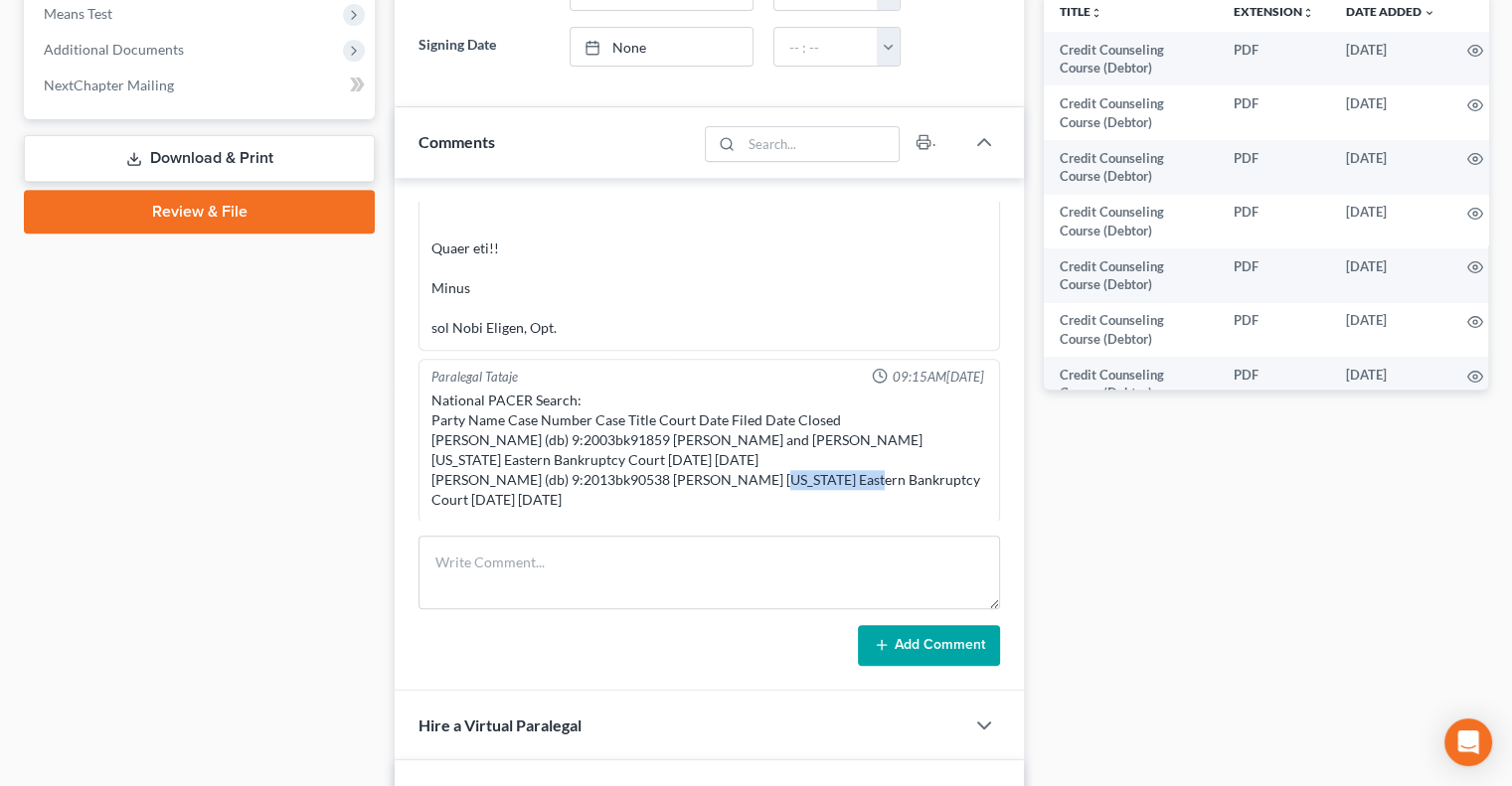drag, startPoint x: 673, startPoint y: 472, endPoint x: 573, endPoint y: 464, distance: 100.31949 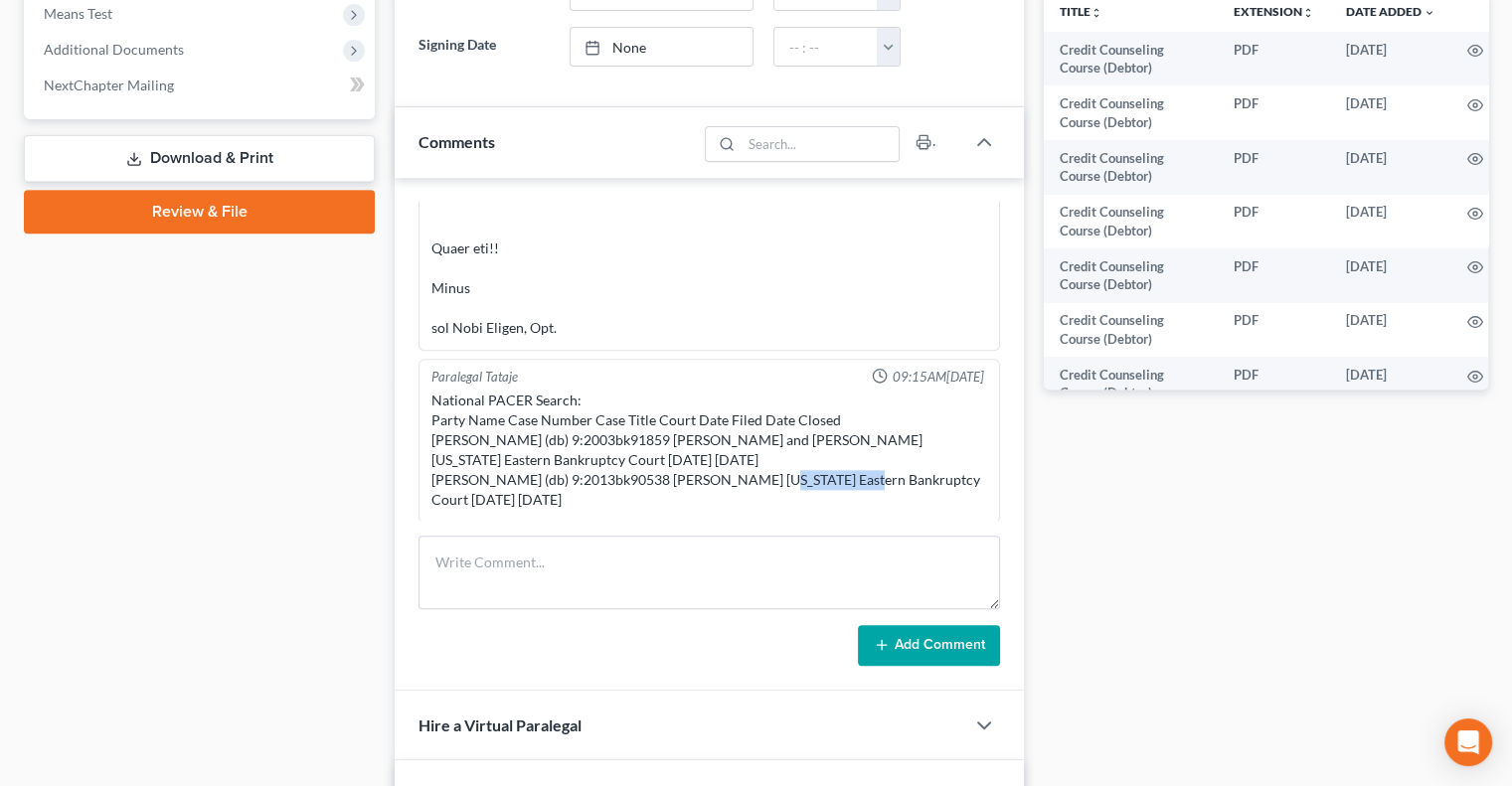 copy on "9:2013bk90538" 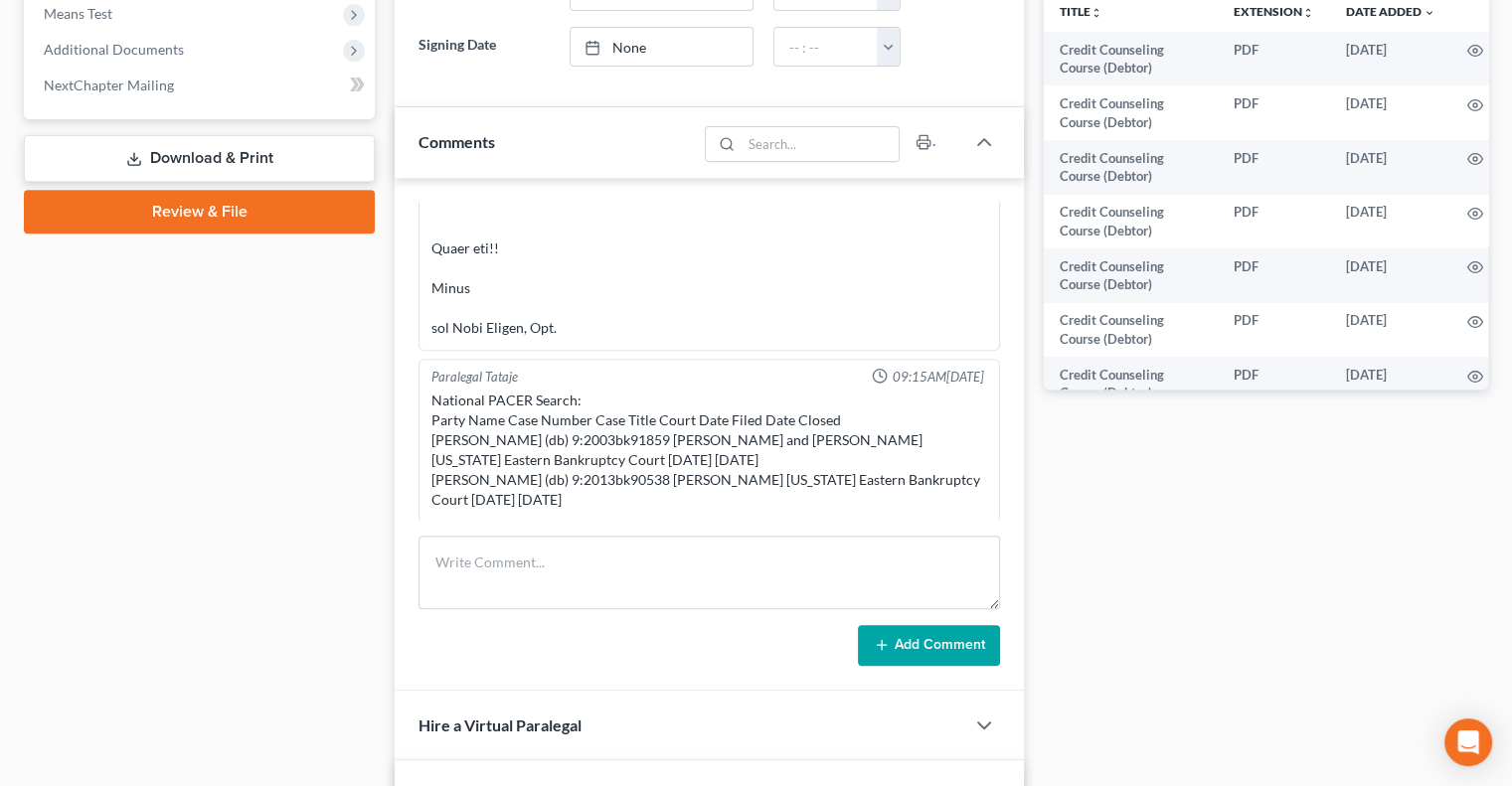 click on "National PACER Search:
Party Name	 Case Number	 Case Title	 Court	 Date Filed	Date Closed
[PERSON_NAME] (db)	9:2003bk91859	[PERSON_NAME] and [PERSON_NAME]	[US_STATE] Eastern Bankruptcy Court	[DATE]	[DATE]
[PERSON_NAME] (db)	9:2013bk90538	[PERSON_NAME]	[US_STATE] Eastern Bankruptcy Court	[DATE]	[DATE]" at bounding box center (709, 450) 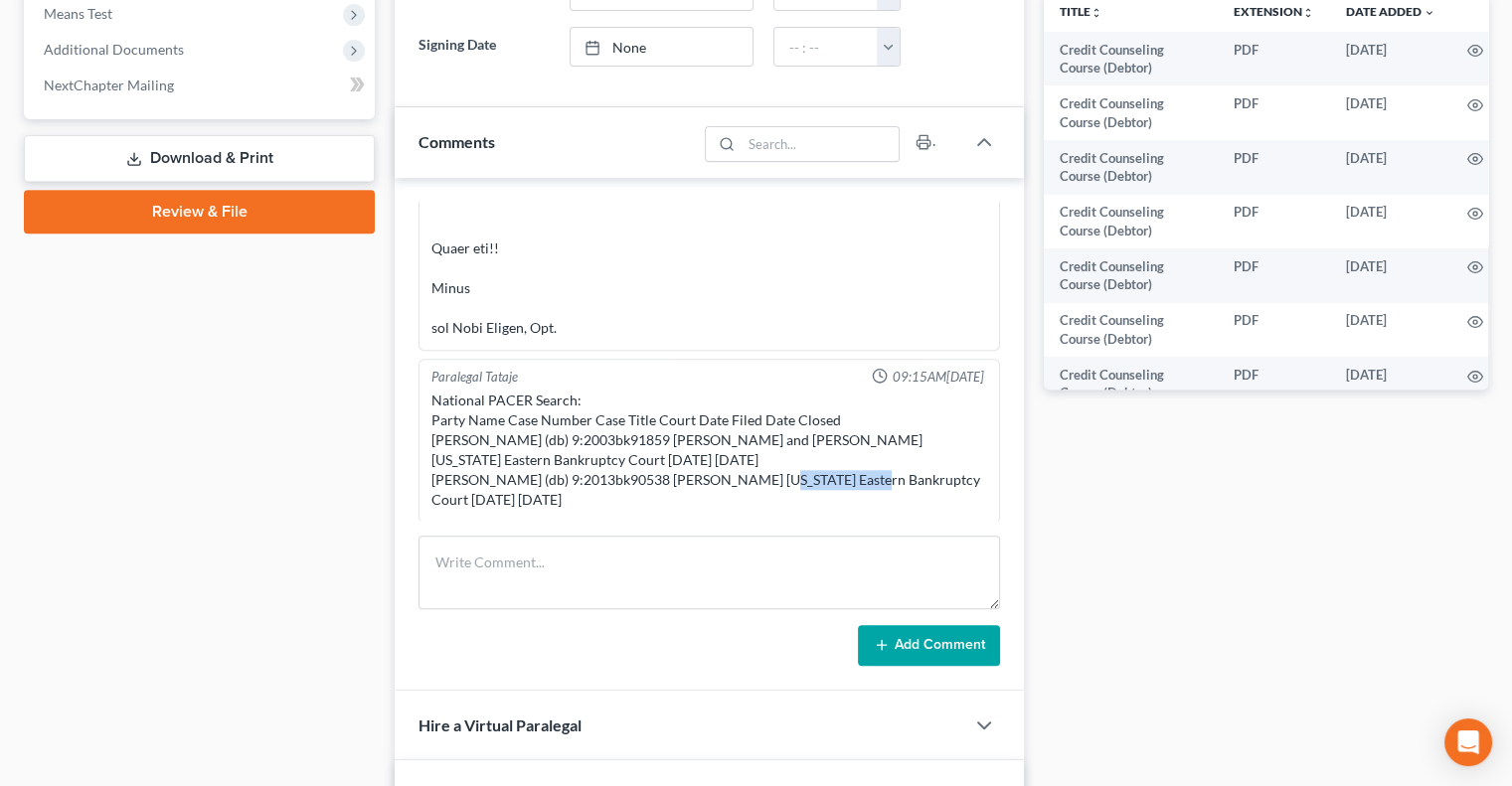 drag, startPoint x: 675, startPoint y: 475, endPoint x: 574, endPoint y: 478, distance: 101.044545 